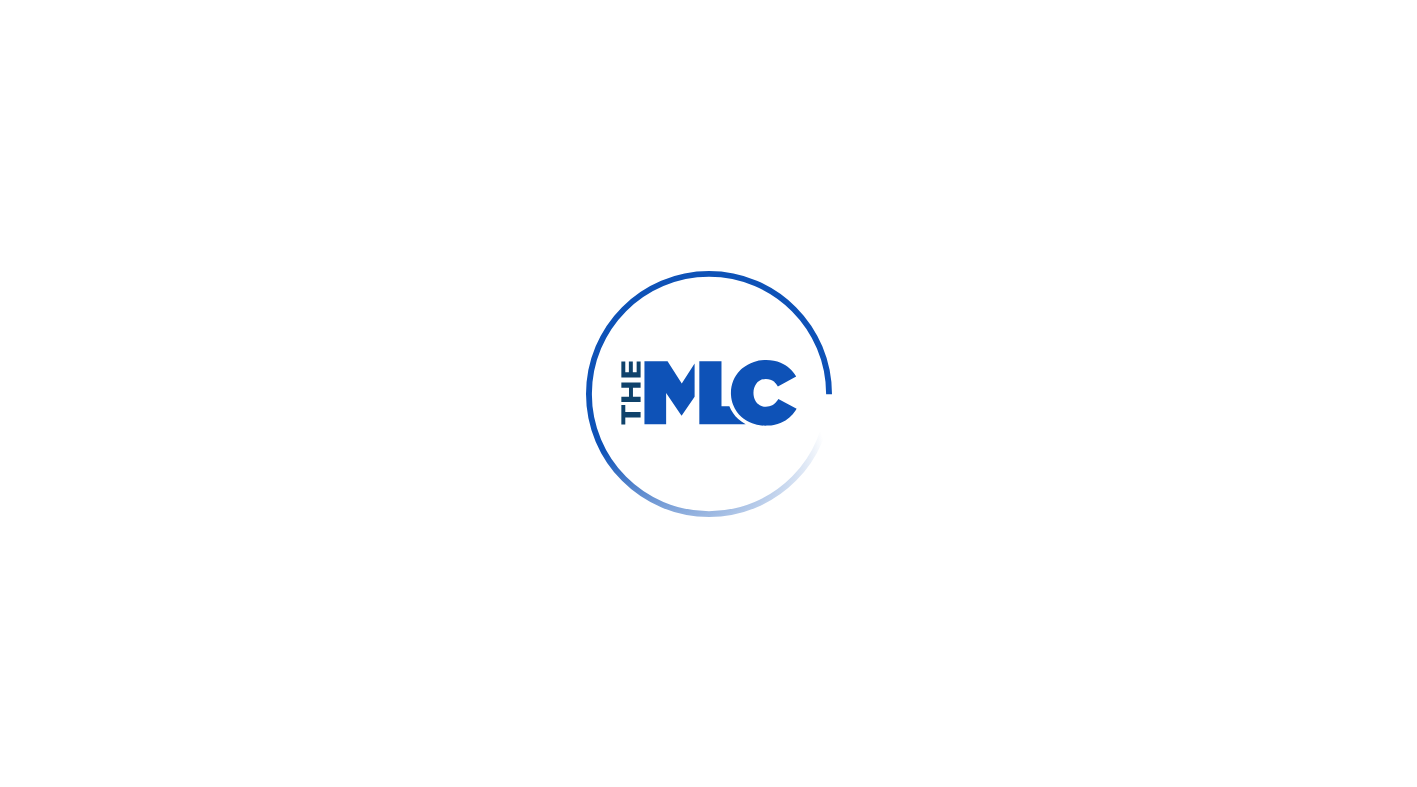 scroll, scrollTop: 0, scrollLeft: 0, axis: both 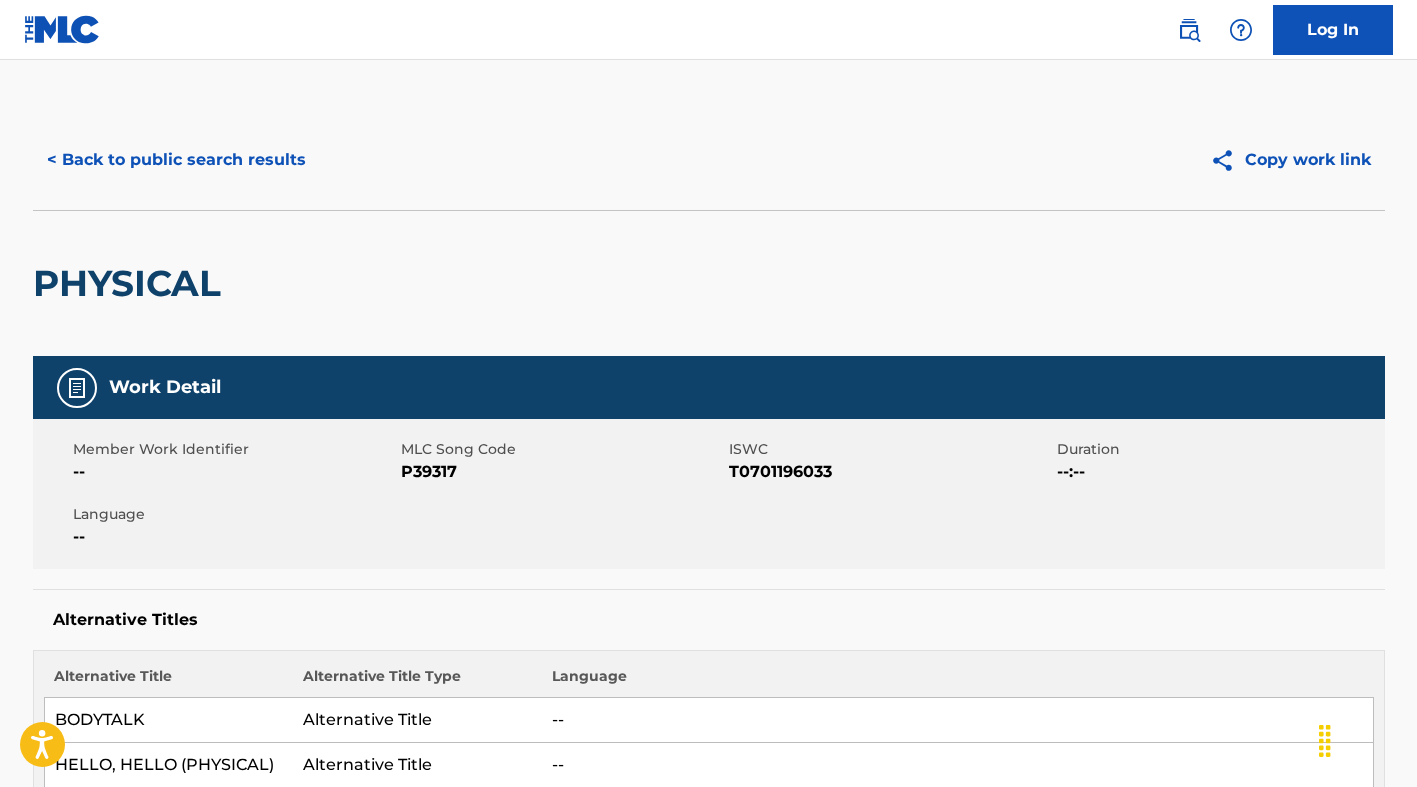 click on "< Back to public search results" at bounding box center [176, 160] 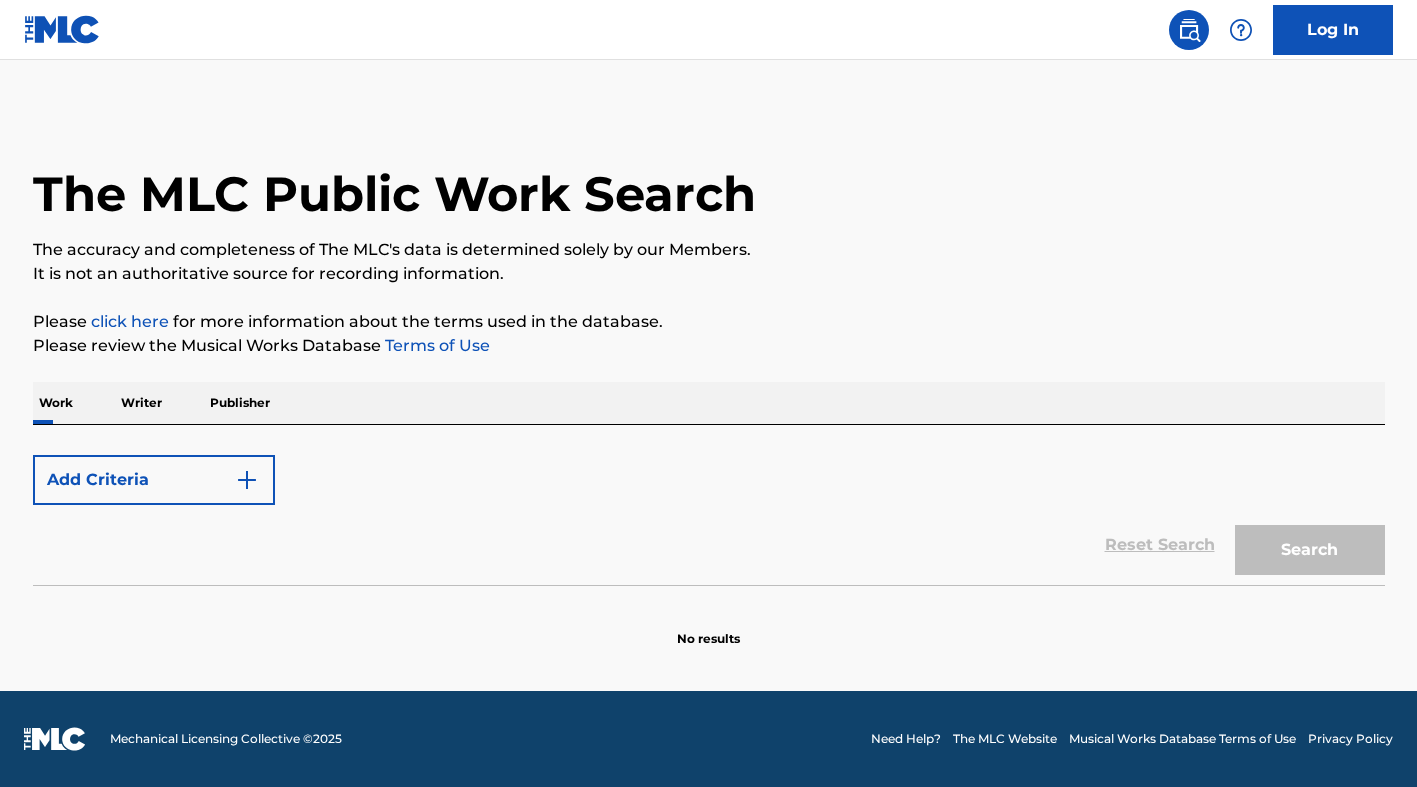 scroll, scrollTop: 0, scrollLeft: 0, axis: both 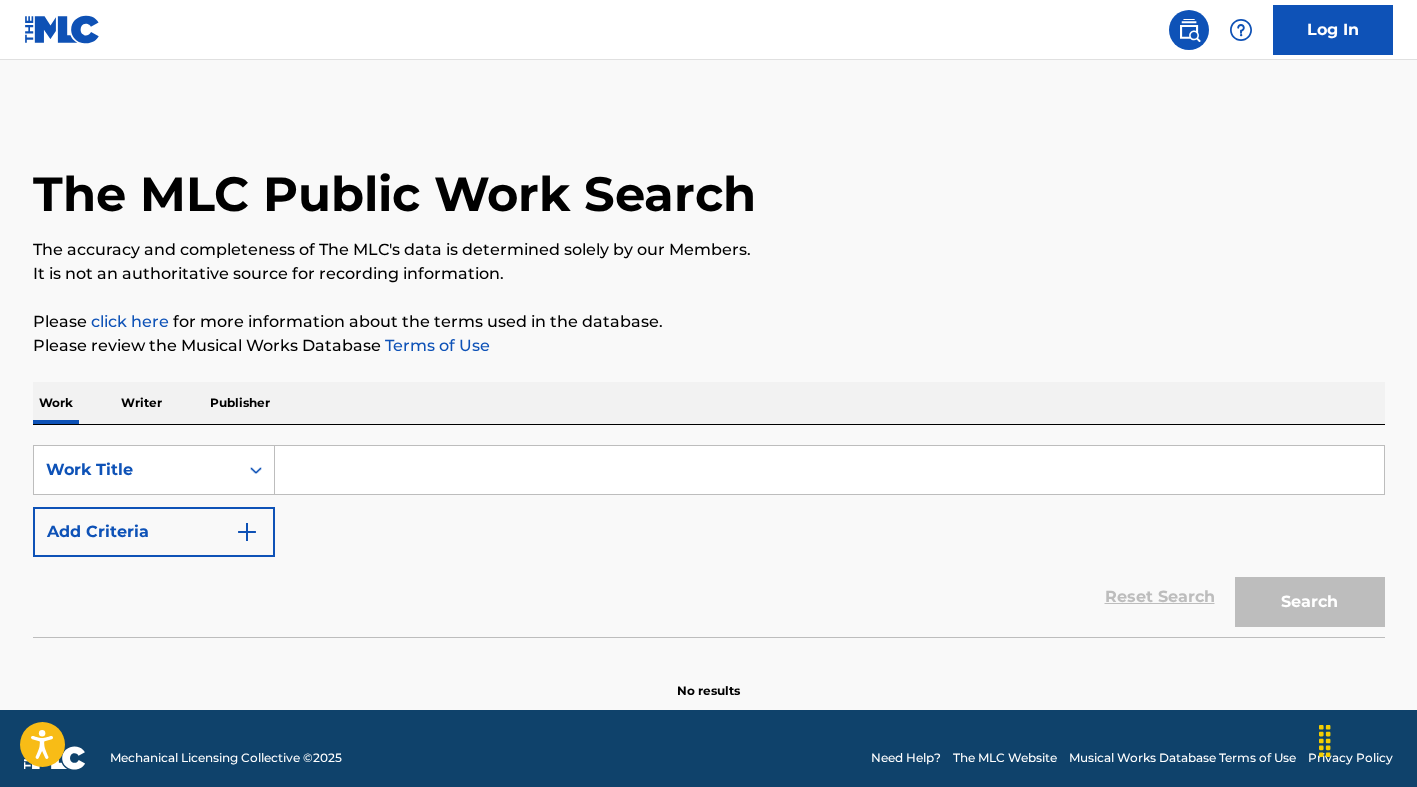 click at bounding box center (829, 470) 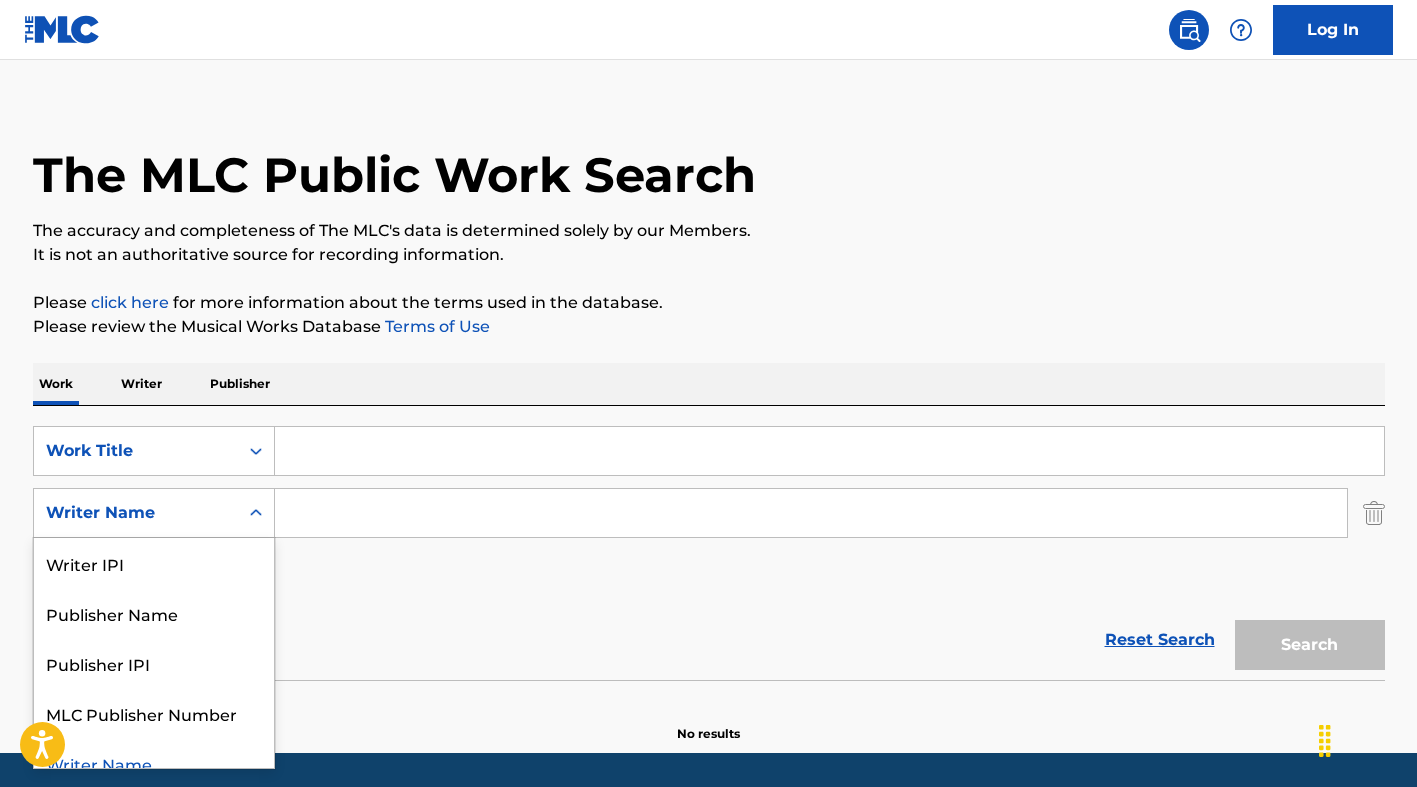 click at bounding box center [256, 513] 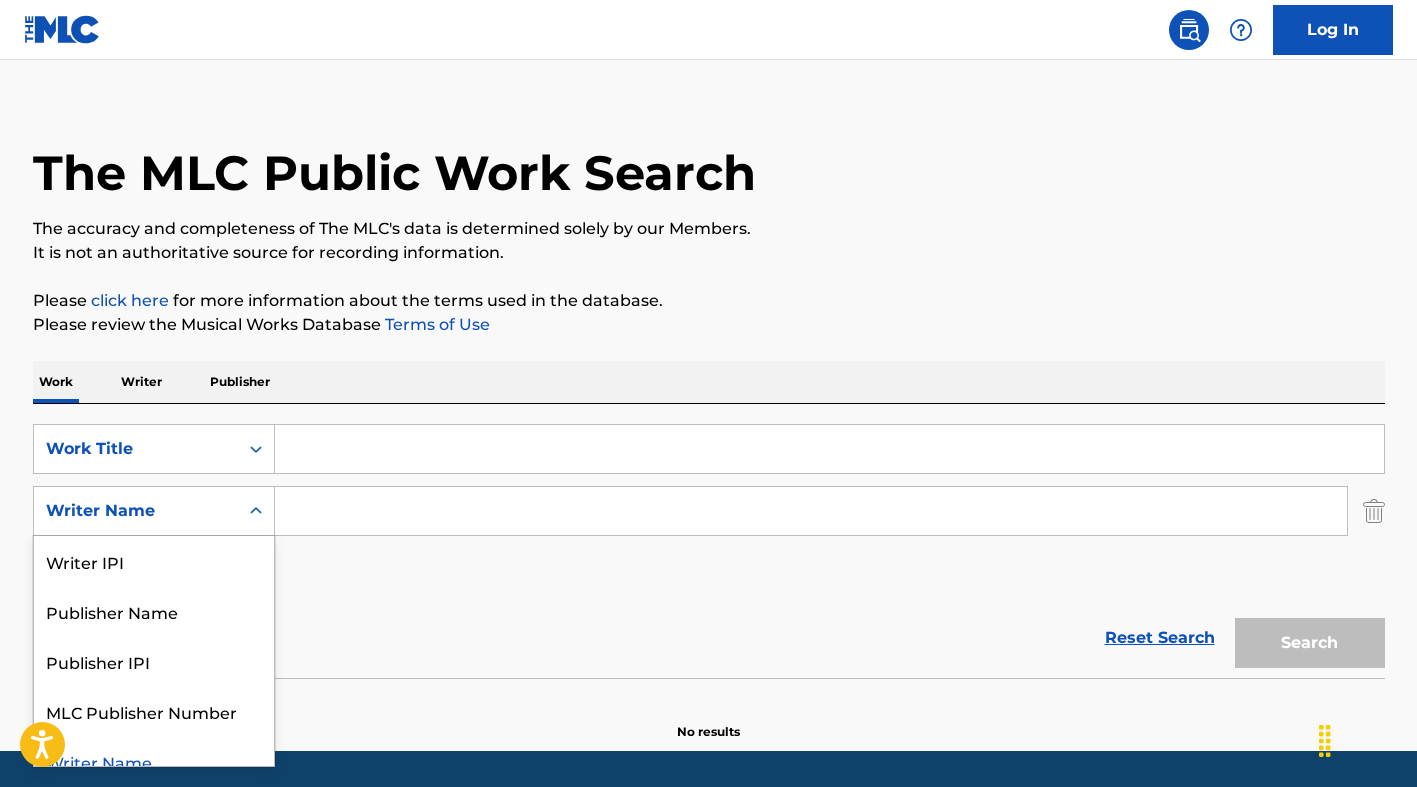 scroll, scrollTop: 52, scrollLeft: 0, axis: vertical 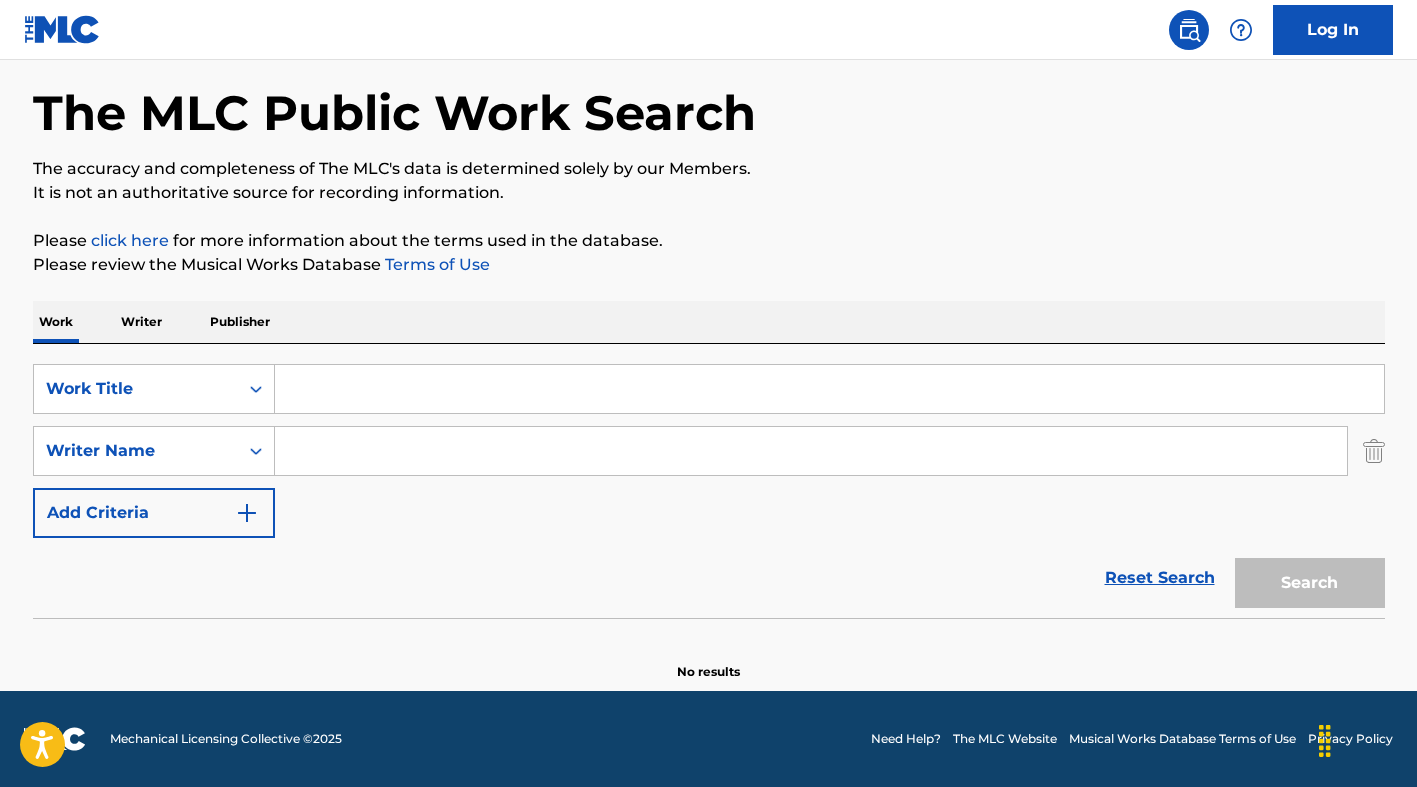 click at bounding box center (829, 389) 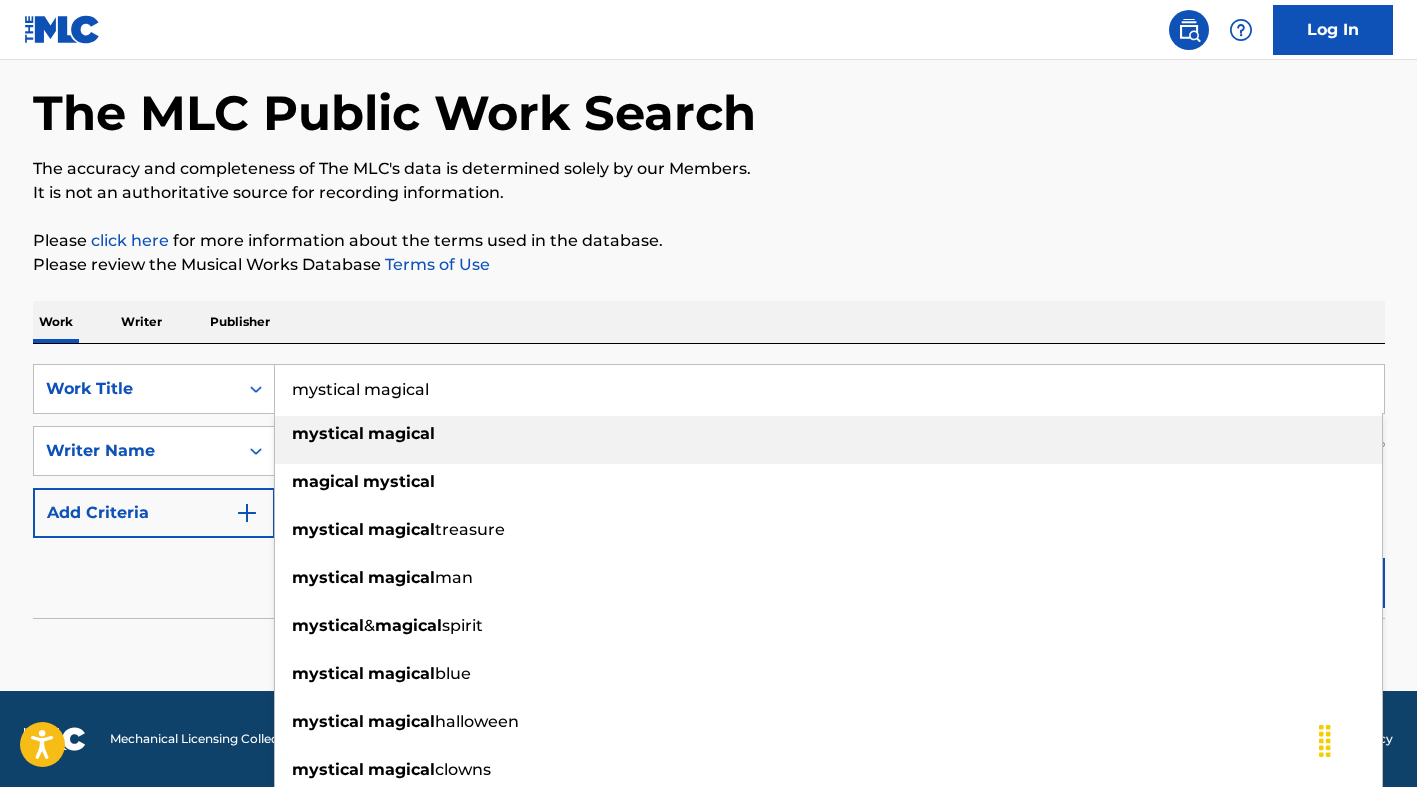 type on "mystical magical" 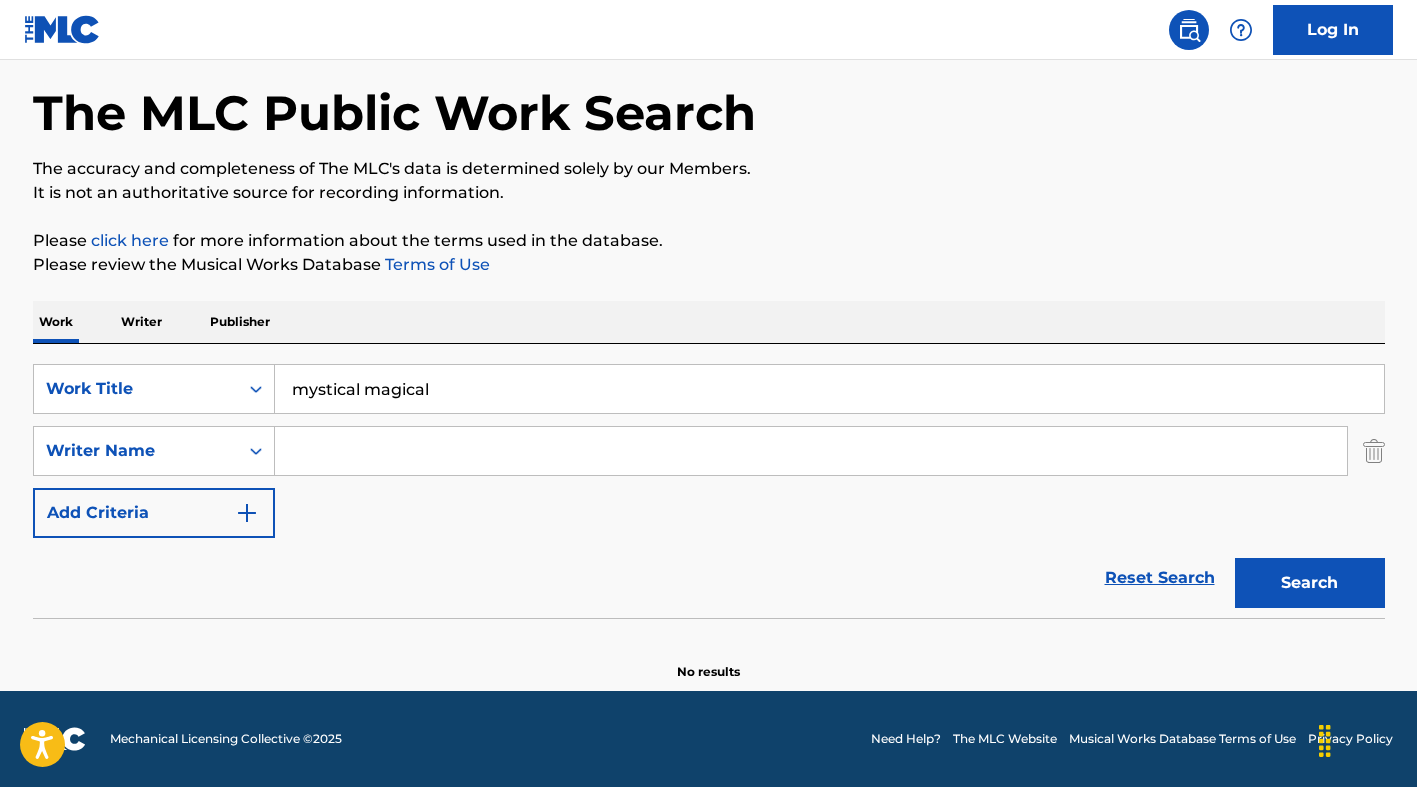 click on "Work Writer Publisher" at bounding box center (709, 322) 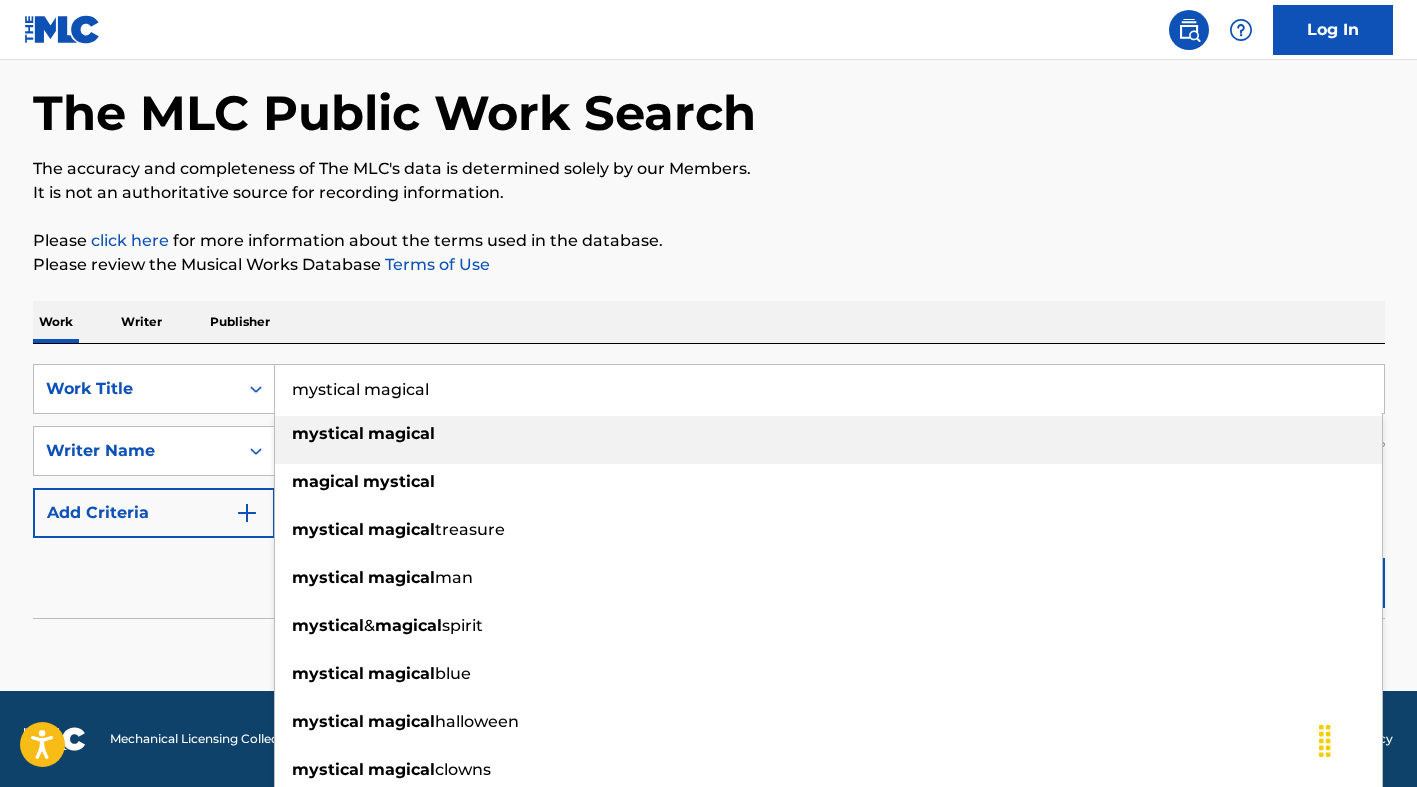 click on "mystical magical" at bounding box center [829, 389] 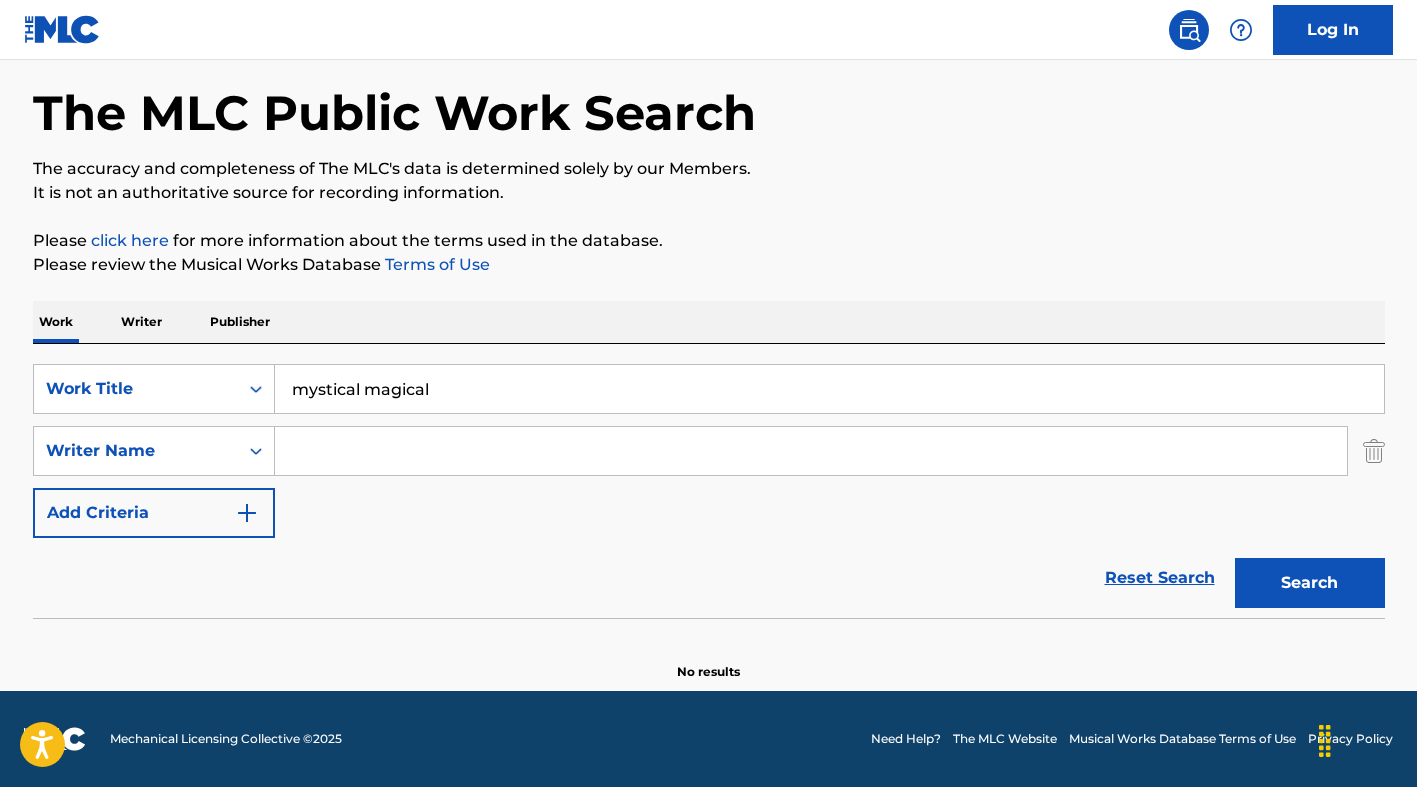 click on "Work Writer Publisher" at bounding box center (709, 322) 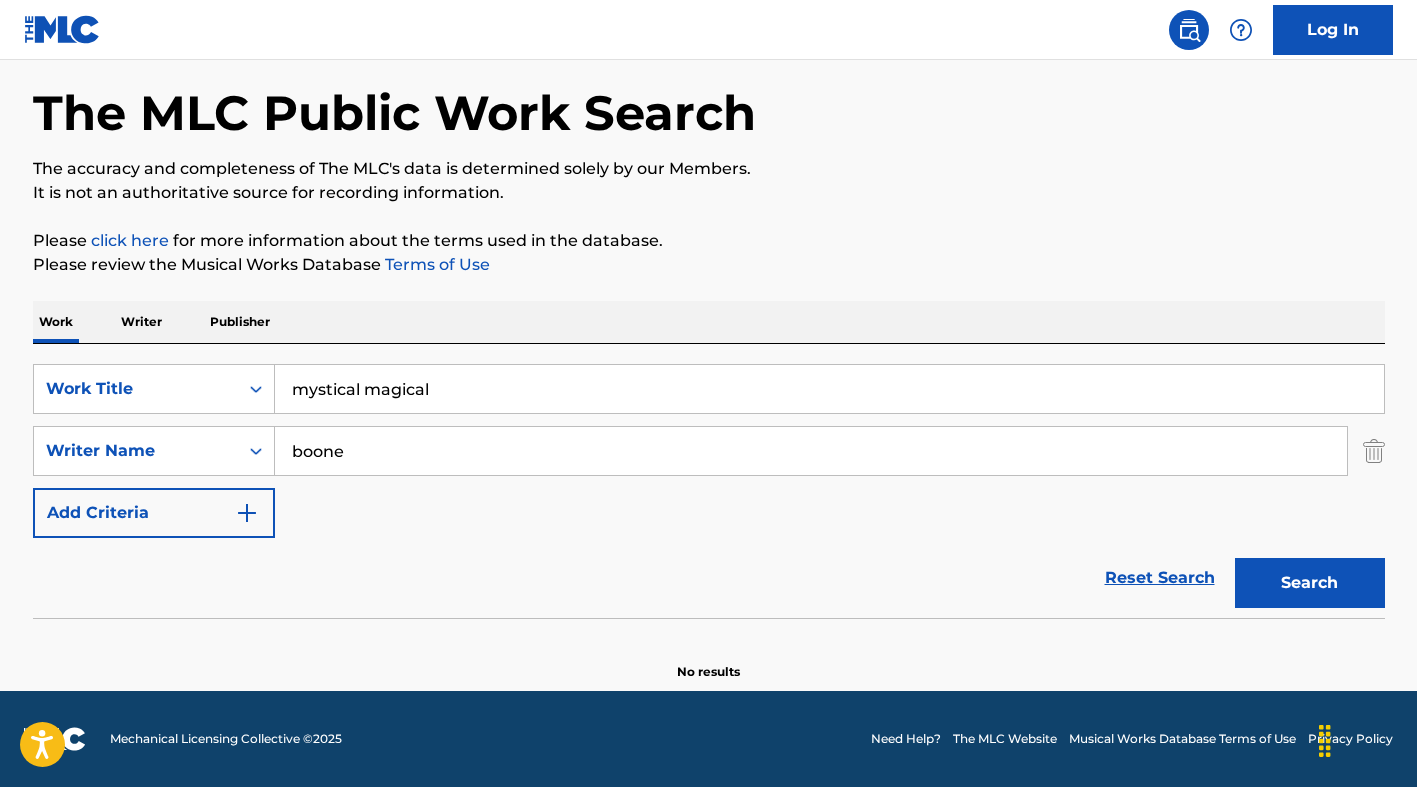 type on "boone" 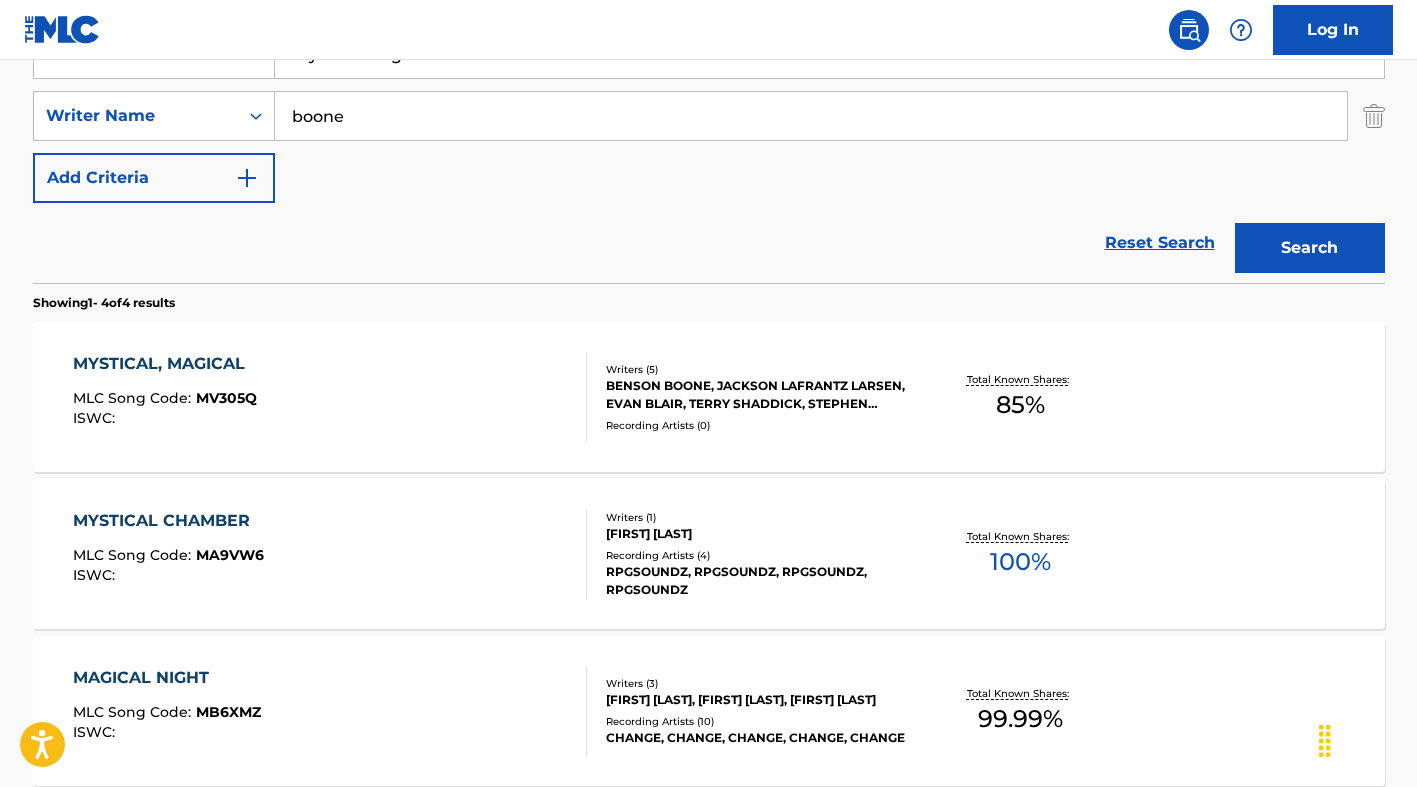 scroll, scrollTop: 481, scrollLeft: 0, axis: vertical 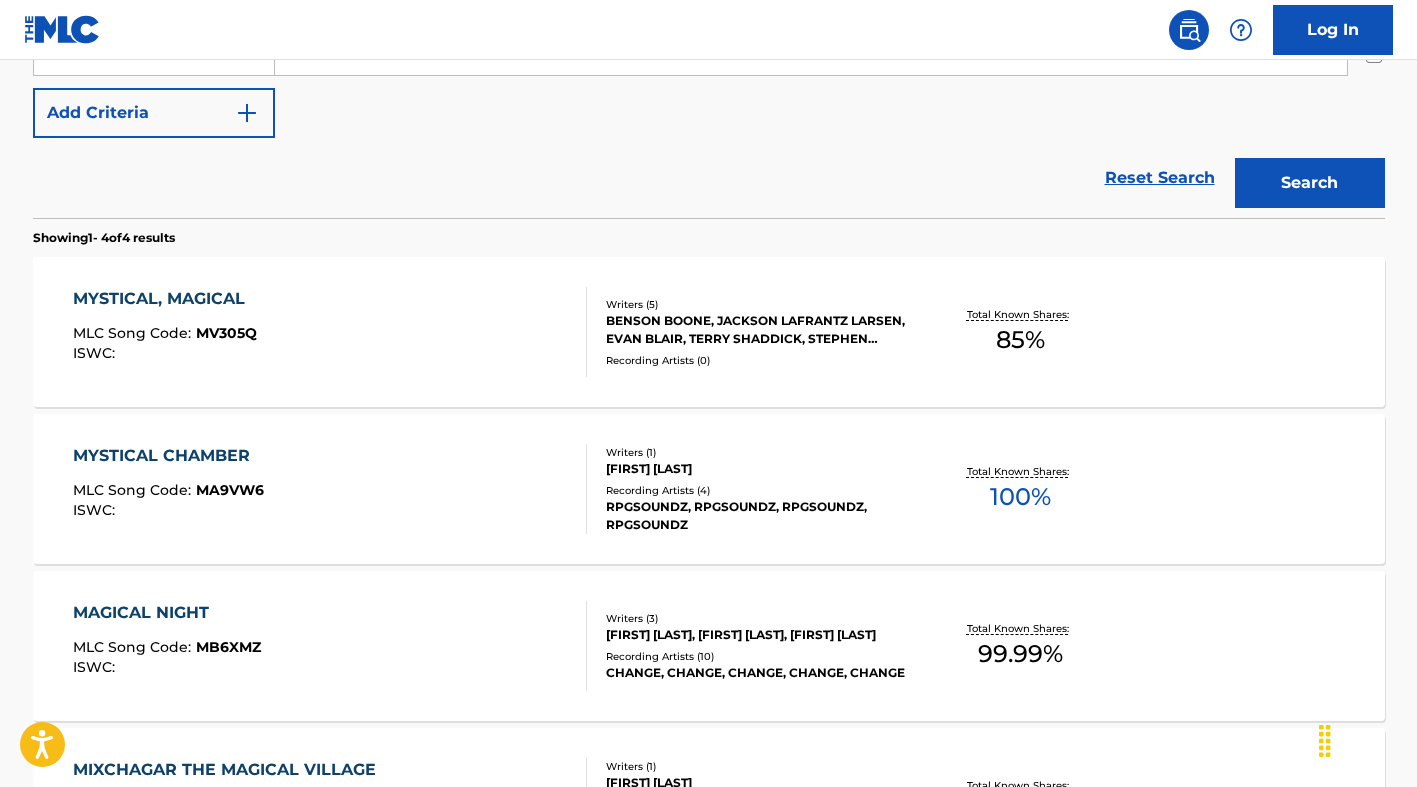 click on "MYSTICAL, MAGICAL" at bounding box center [165, 299] 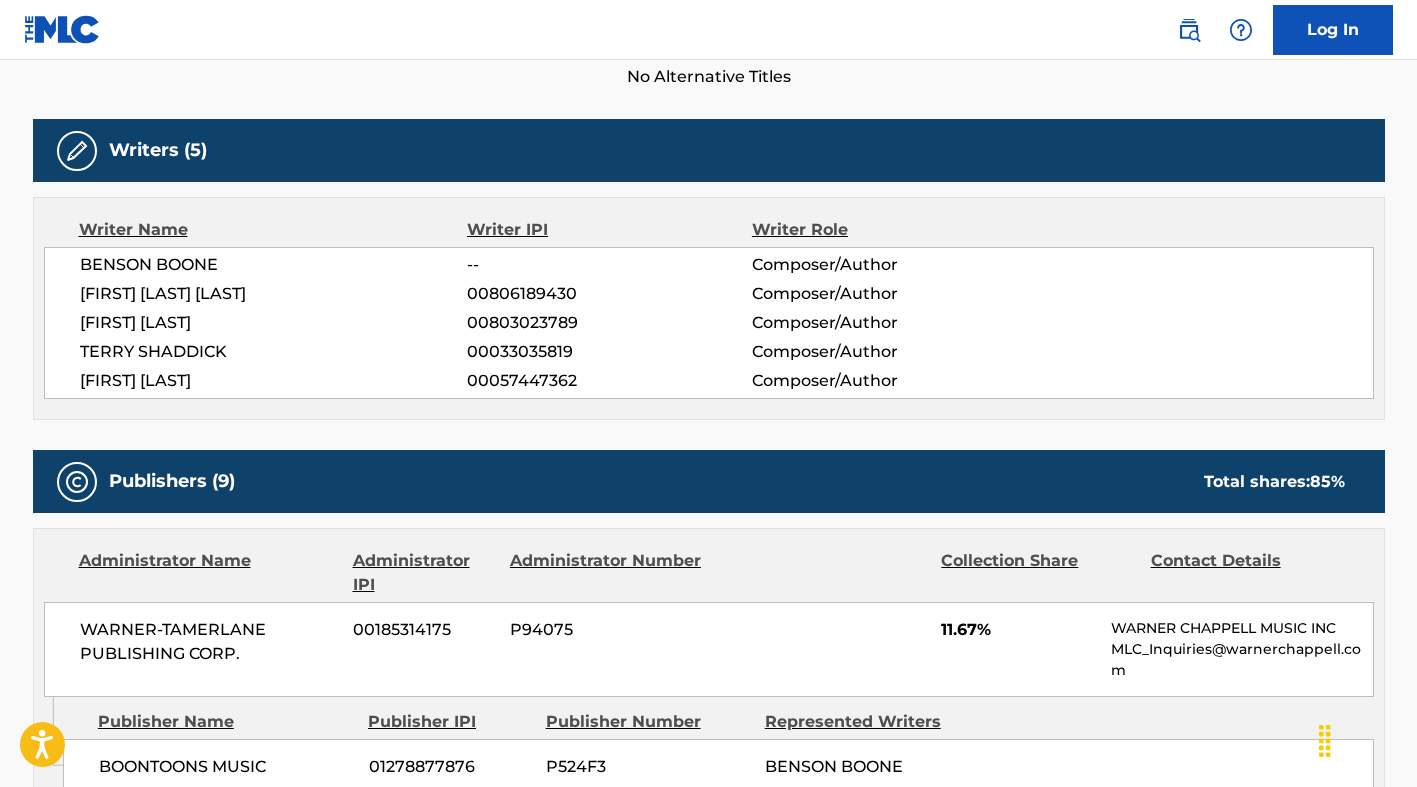 scroll, scrollTop: 600, scrollLeft: 0, axis: vertical 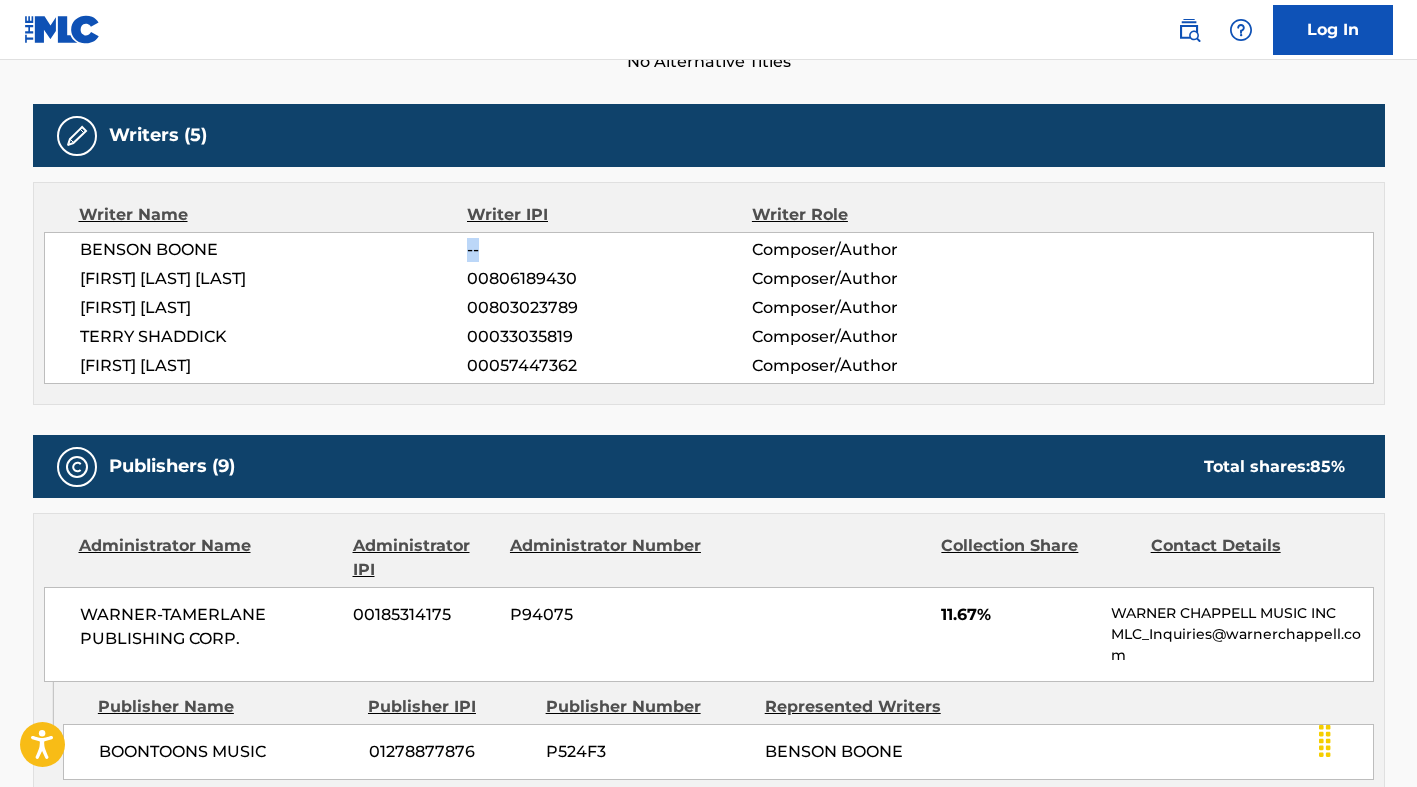 drag, startPoint x: 461, startPoint y: 251, endPoint x: 523, endPoint y: 250, distance: 62.008064 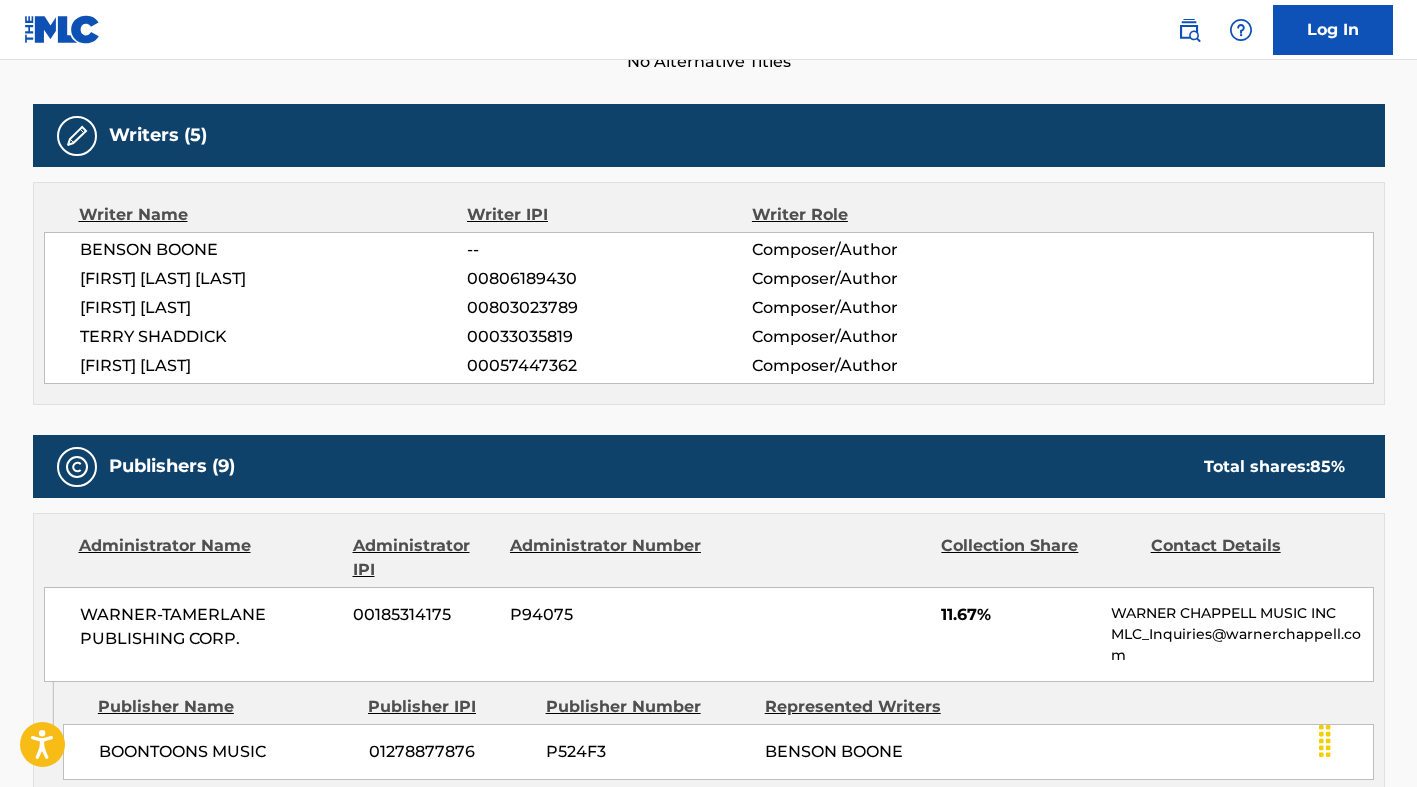 click on "Work Detail Member Work Identifier -- MLC Song Code MV305Q ISWC -- Duration 03:30 Language -- Alternative Titles No Alternative Titles Writers (5) Writer Name Writer IPI Writer Role [FIRST] [LAST] -- Composer/Author [FIRST] [LAST] 00806189430 Composer/Author [FIRST] [LAST] 00803023789 Composer/Author [FIRST] [LAST] 00033035819 Composer/Author [FIRST] [LAST] 00057447362 Composer/Author Publishers (9) Total shares: 85 % Administrator Name Administrator IPI Administrator Number Collection Share Contact Details WARNER-TAMERLANE PUBLISHING CORP. 00185314175 P94075 11.67% WARNER CHAPPELL MUSIC INC MLC_Inquiries@warnerchappell.com Admin Original Publisher Connecting Line Publisher Name Publisher IPI Publisher Number Represented Writers BOONTOONS MUSIC 01278877876 P524F3 [FIRST] [LAST] Administrator Name Administrator IPI Administrator Number Collection Share Contact Details WARNER-TAMERLANE PUBLISHING CORP. 00185314175 P94075 2.92% WARNER CHAPPELL MUSIC INC MLC_Inquiries@warnerchappell.com Publisher Name 15%" at bounding box center [709, 1614] 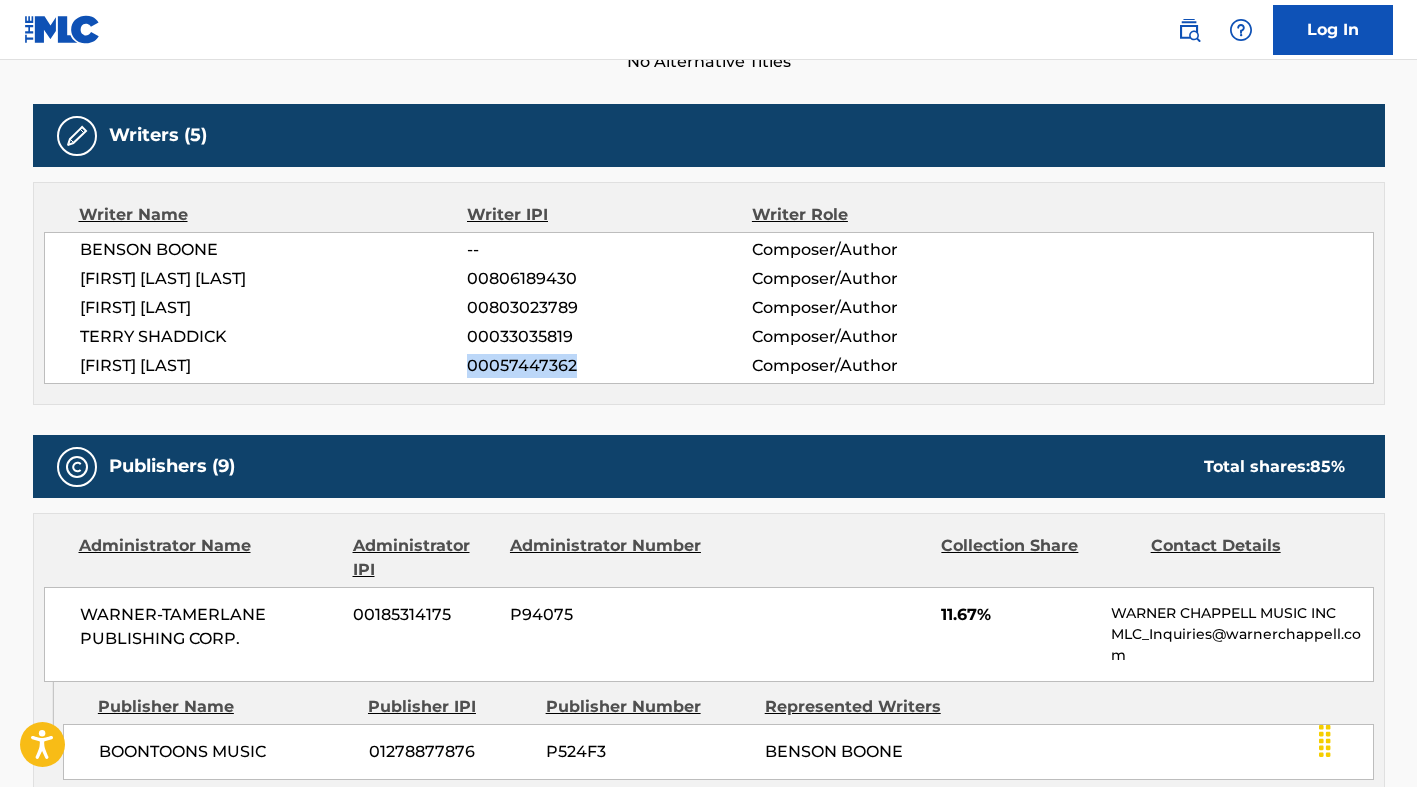 drag, startPoint x: 457, startPoint y: 370, endPoint x: 575, endPoint y: 355, distance: 118.94957 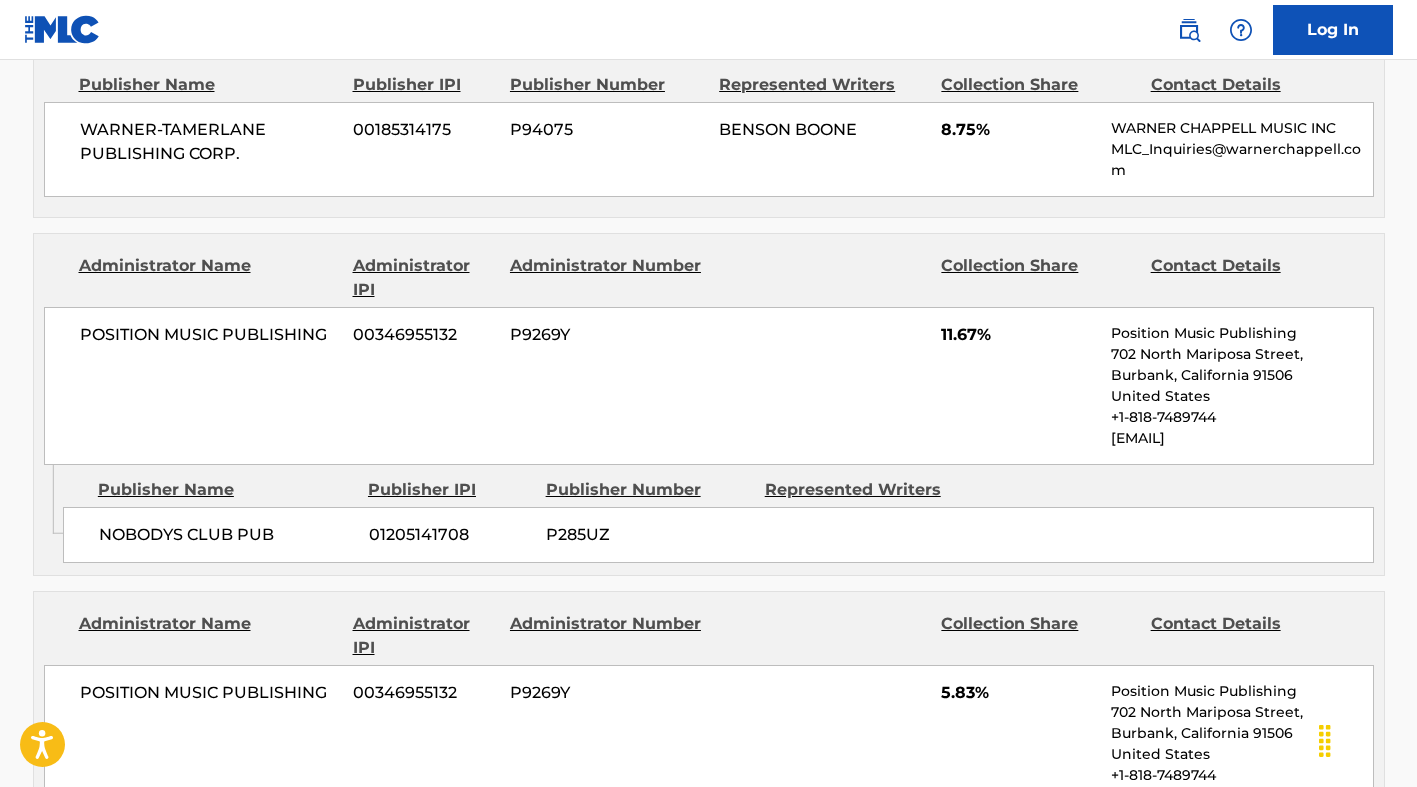 scroll, scrollTop: 1700, scrollLeft: 0, axis: vertical 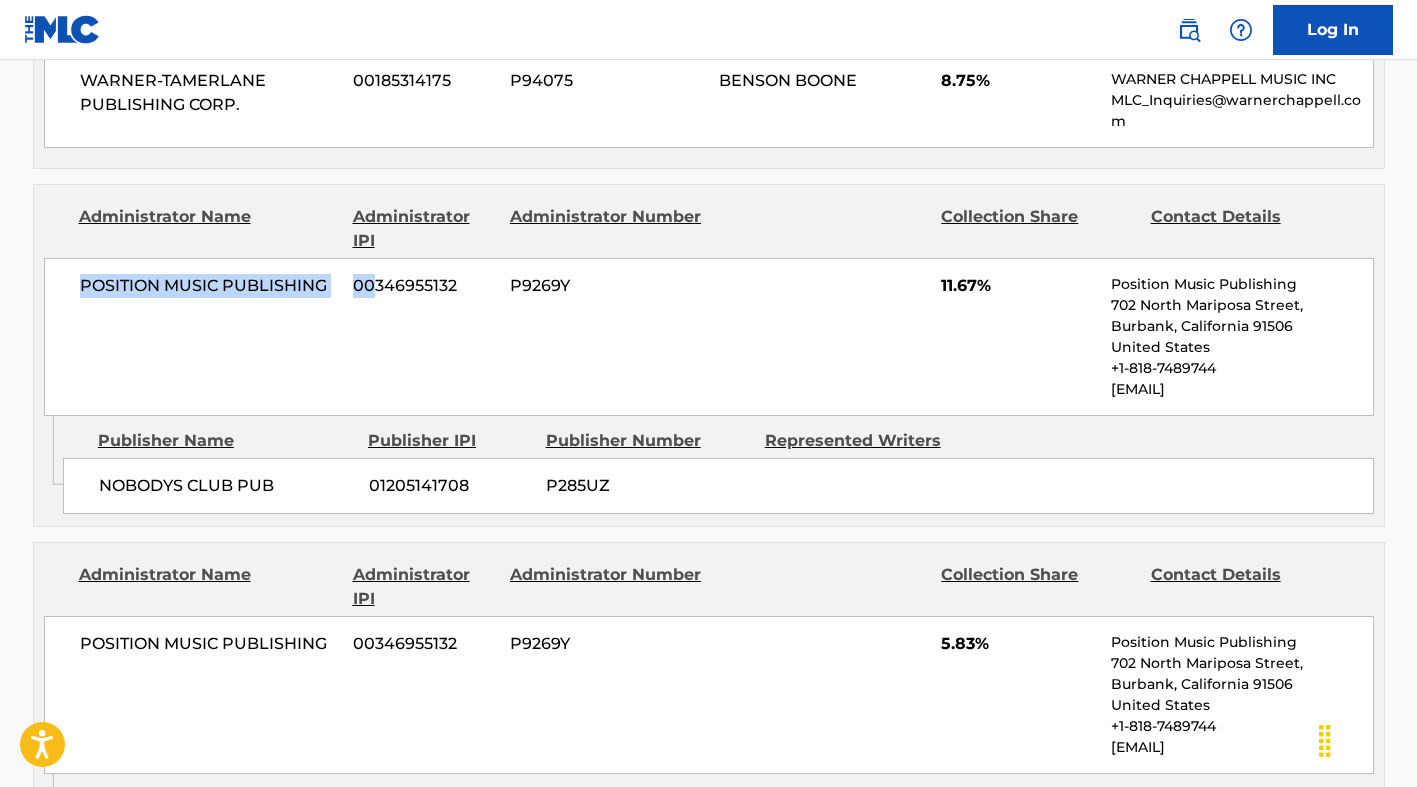 drag, startPoint x: 76, startPoint y: 278, endPoint x: 377, endPoint y: 262, distance: 301.42496 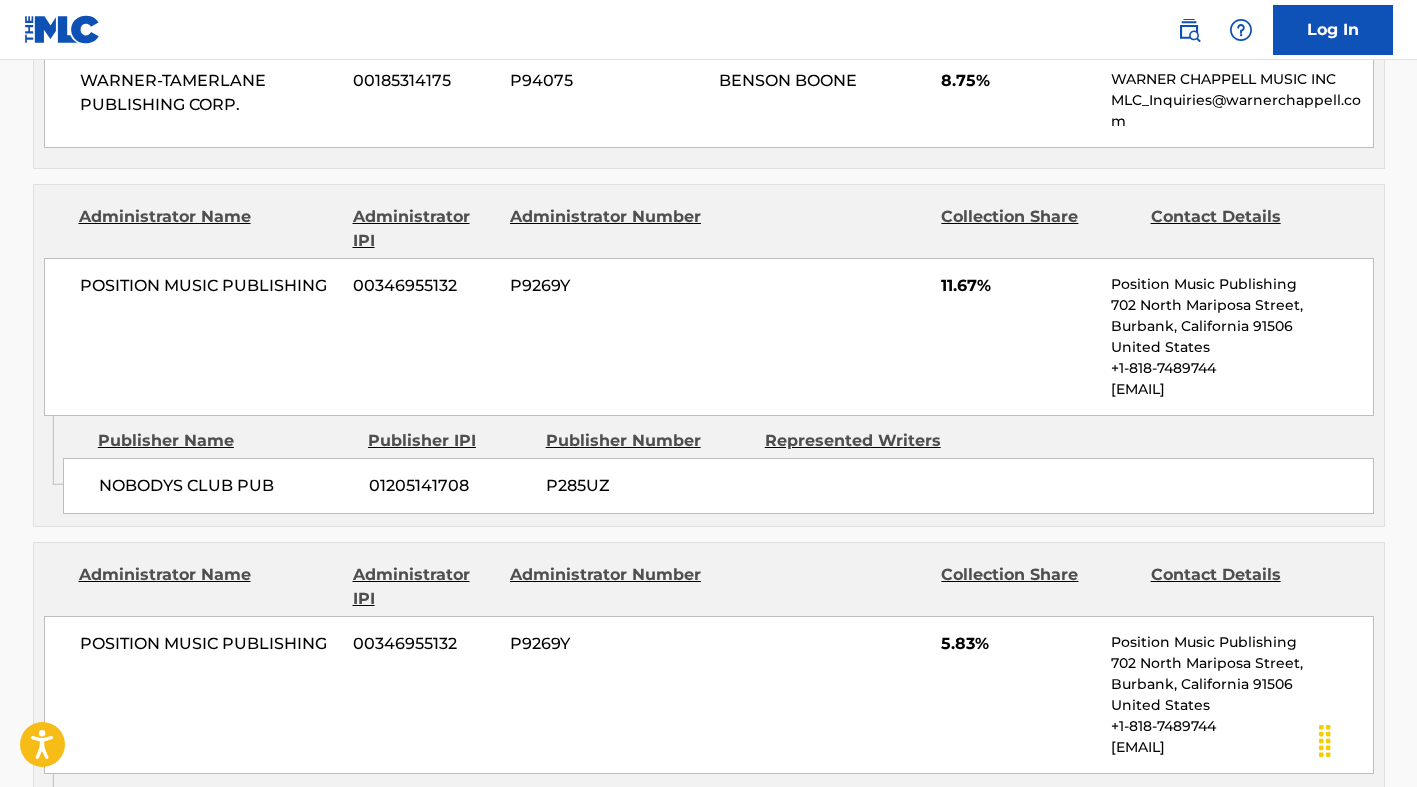 click on "POSITION MUSIC PUBLISHING 00346955132 P9269Y 11.67% Position Music Publishing [NUMBER] [STREET], [CITY], [STATE] [COUNTRY] [PHONE] [EMAIL]" at bounding box center [709, 337] 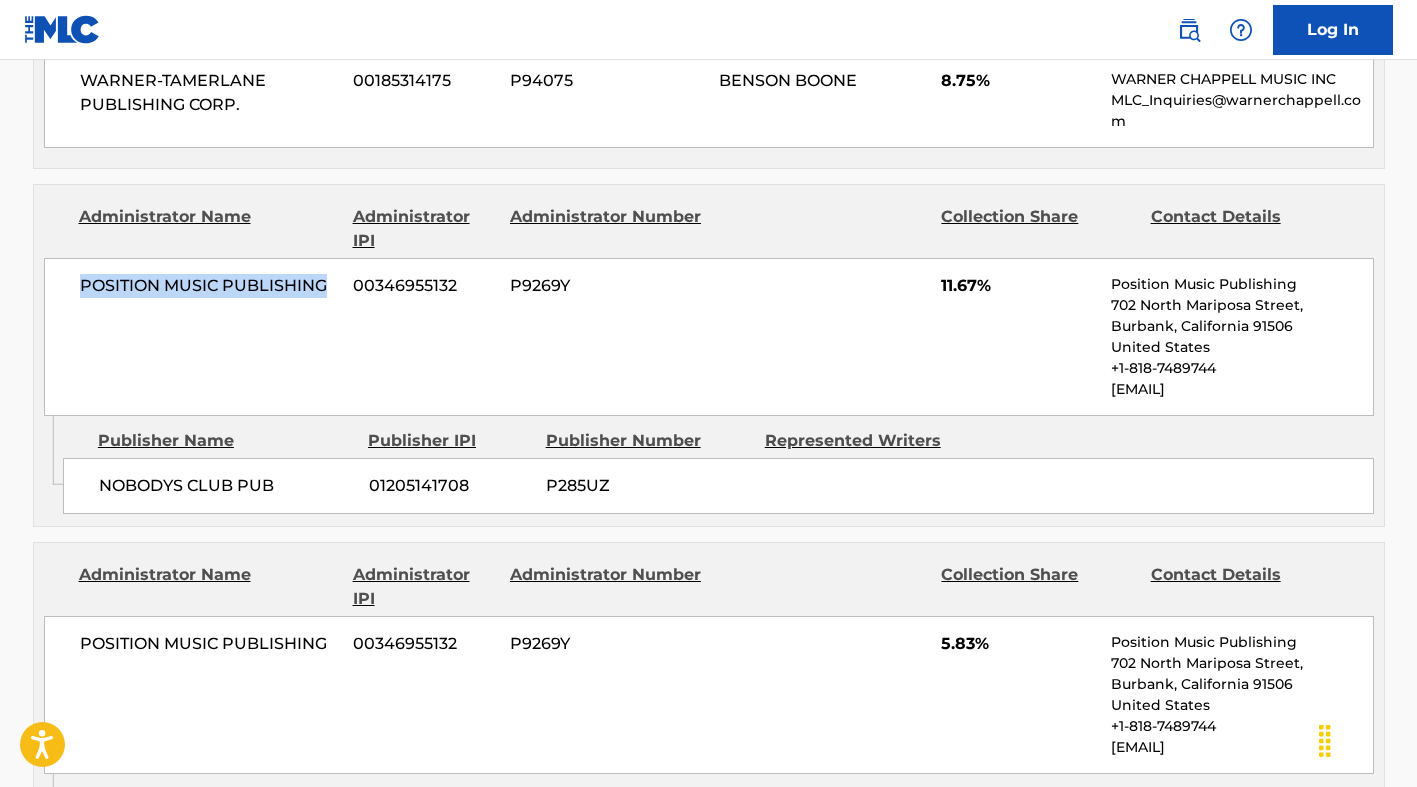 drag, startPoint x: 333, startPoint y: 292, endPoint x: 51, endPoint y: 301, distance: 282.1436 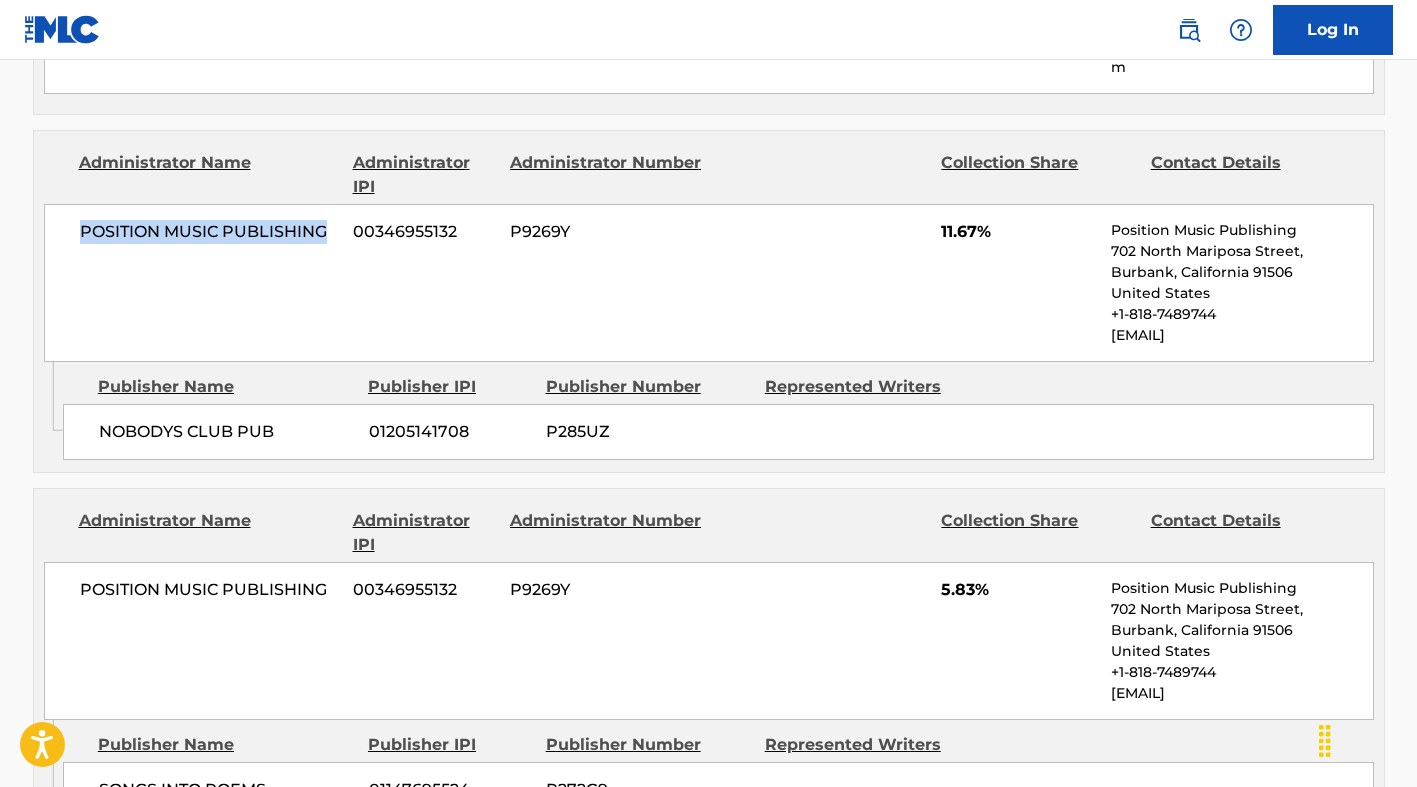 scroll, scrollTop: 1800, scrollLeft: 0, axis: vertical 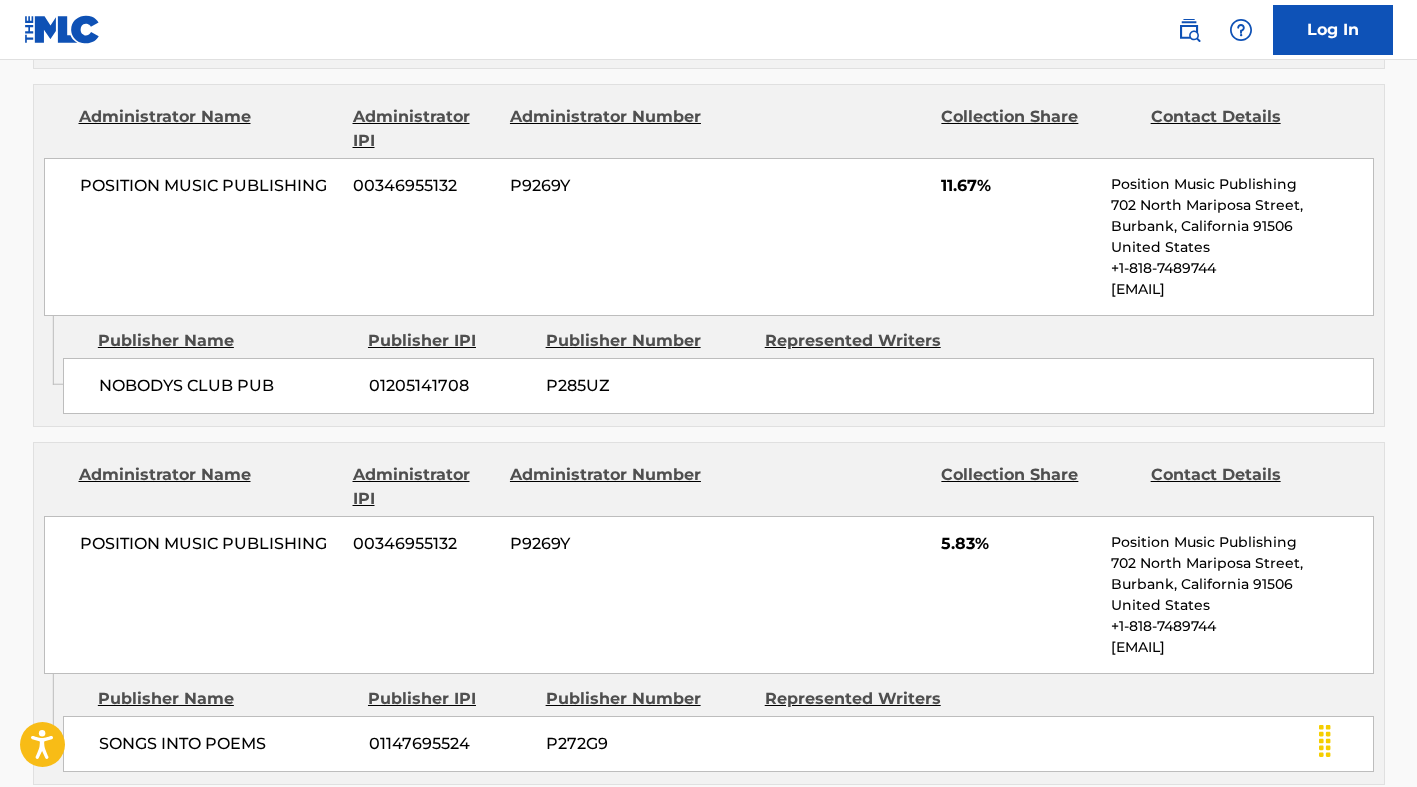click on "POSITION MUSIC PUBLISHING 00346955132 P9269Y 5.83% Position Music Publishing [NUMBER] [STREET], [CITY], [STATE] [COUNTRY] [PHONE] [EMAIL]" at bounding box center [709, 595] 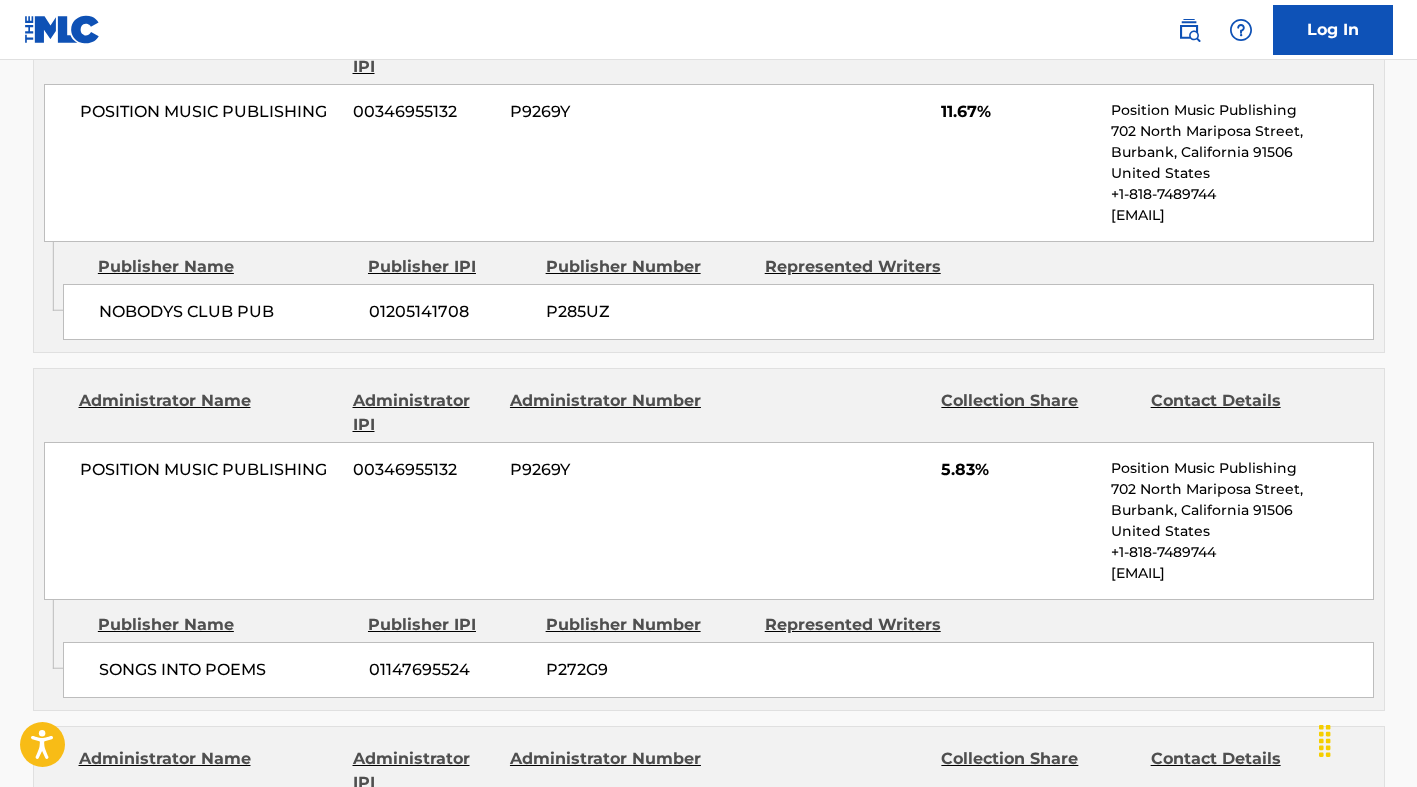scroll, scrollTop: 2000, scrollLeft: 0, axis: vertical 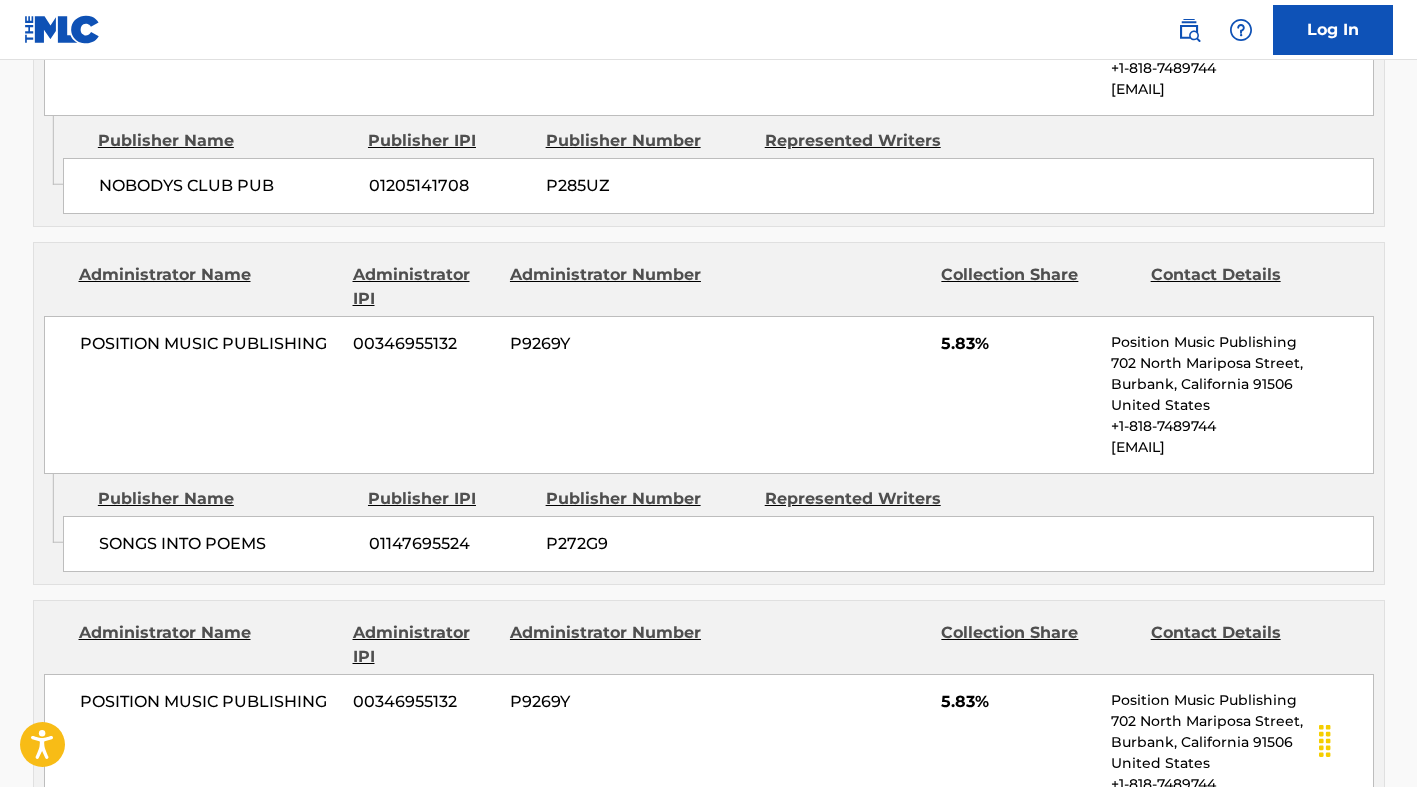 click on "SONGS INTO POEMS 01147695524 P272G9" at bounding box center [718, 544] 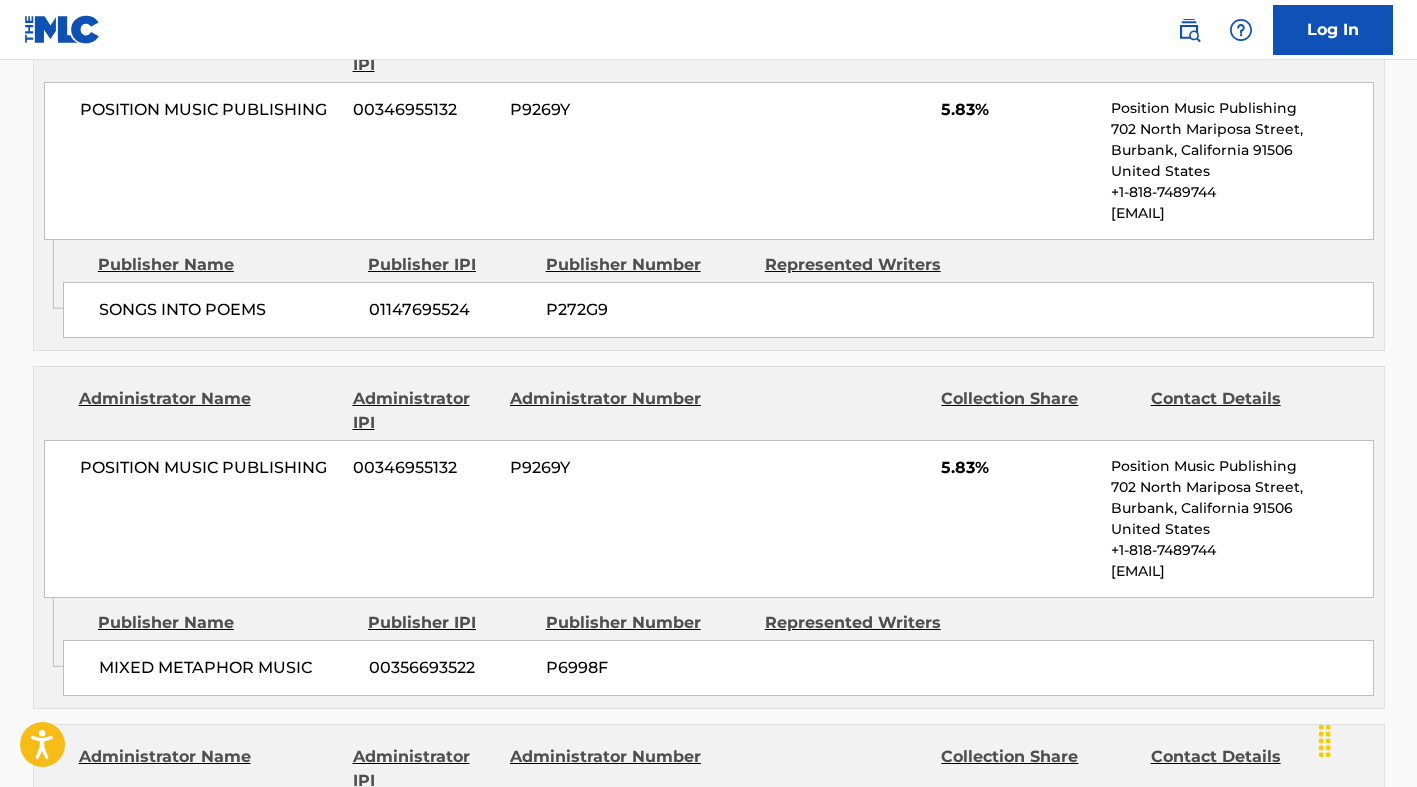scroll, scrollTop: 2300, scrollLeft: 0, axis: vertical 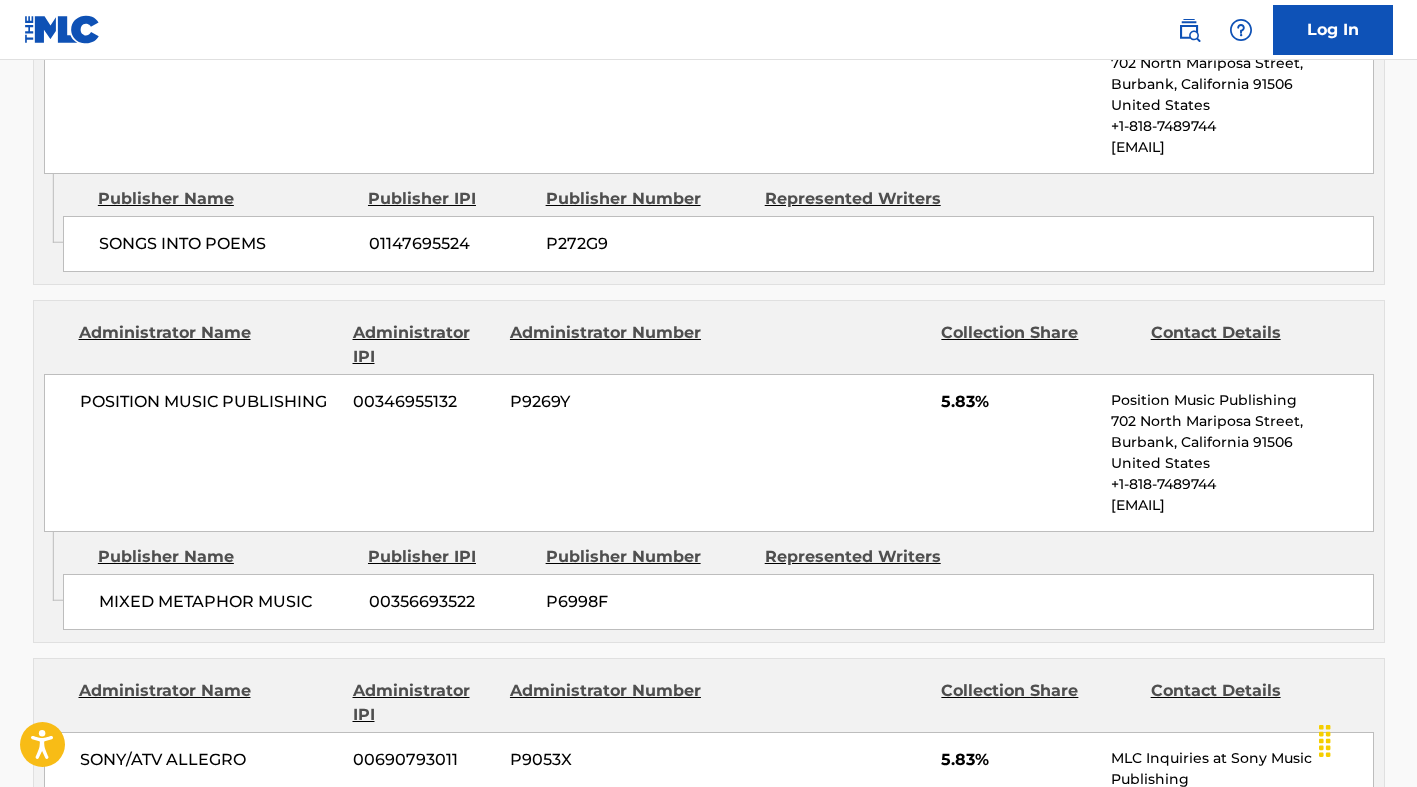 click on "POSITION MUSIC PUBLISHING 00346955132 P9269Y 5.83% Position Music Publishing [NUMBER] [STREET], [CITY], [STATE] [COUNTRY] [PHONE] [EMAIL]" at bounding box center [709, 453] 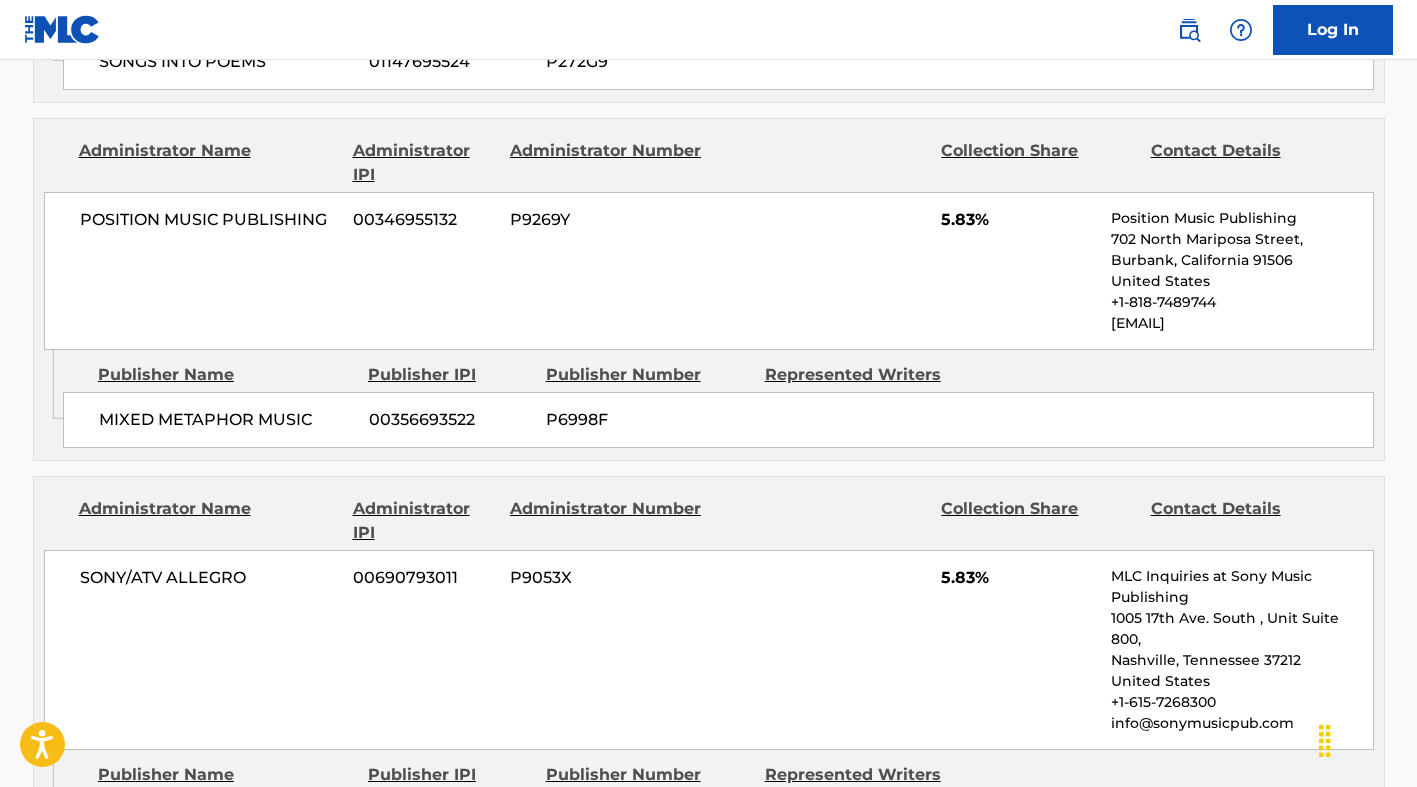 scroll, scrollTop: 2600, scrollLeft: 0, axis: vertical 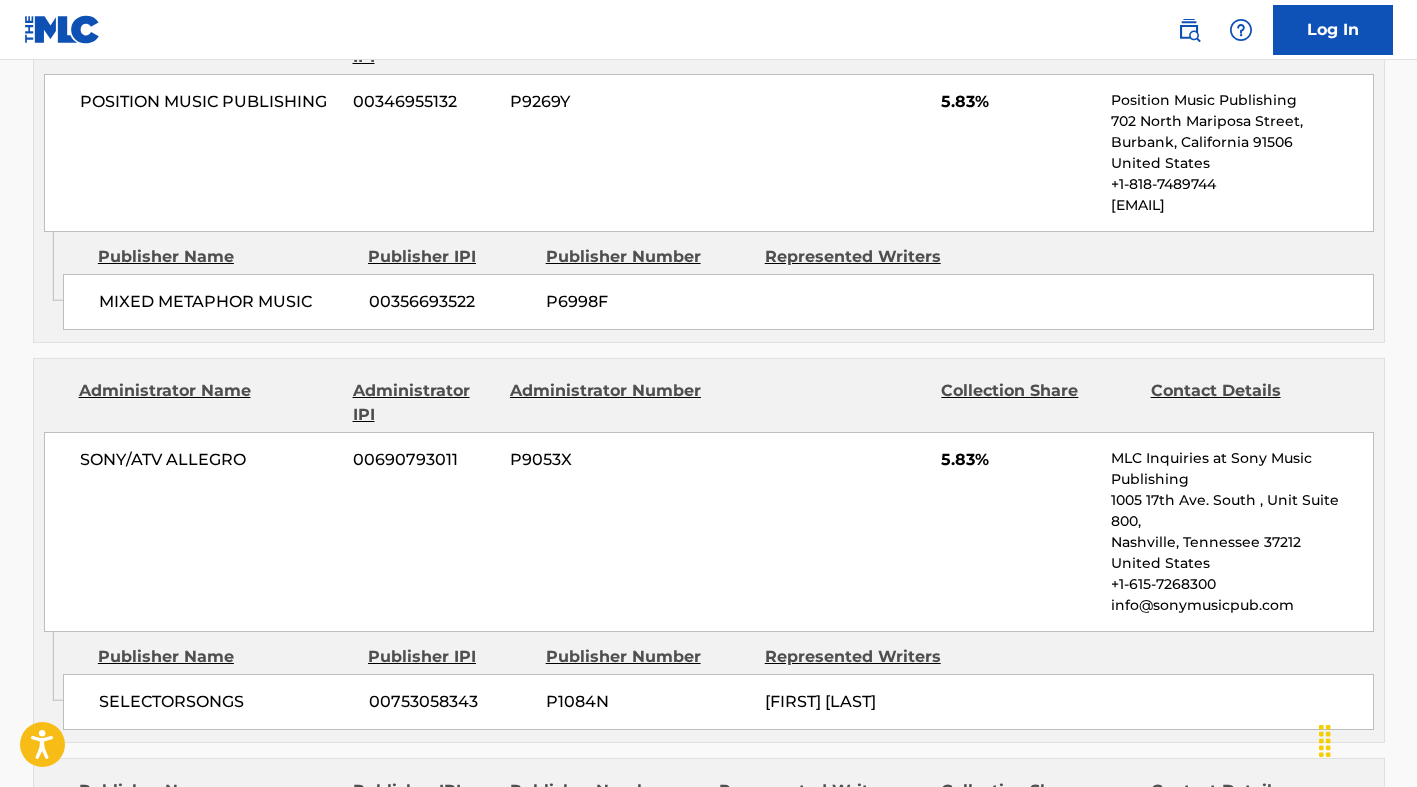 click on "SONY/ATV ALLEGRO 00690793011 P9053X 5.83% MLC Inquiries at Sony Music Publishing [NUMBER] [STREET], Unit Suite [NUMBER], [CITY], [STATE] [COUNTRY] [PHONE] [EMAIL]" at bounding box center (709, 532) 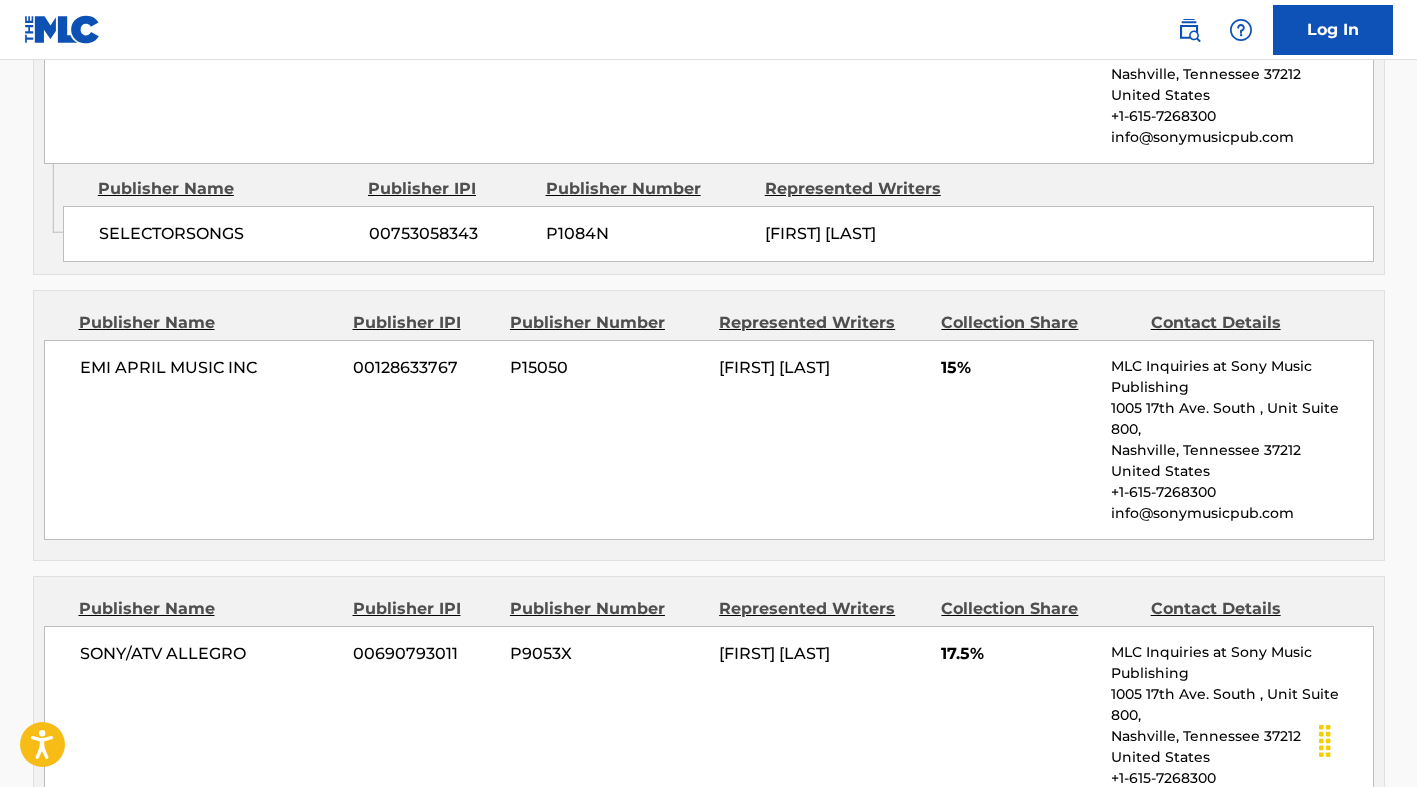 scroll, scrollTop: 3200, scrollLeft: 0, axis: vertical 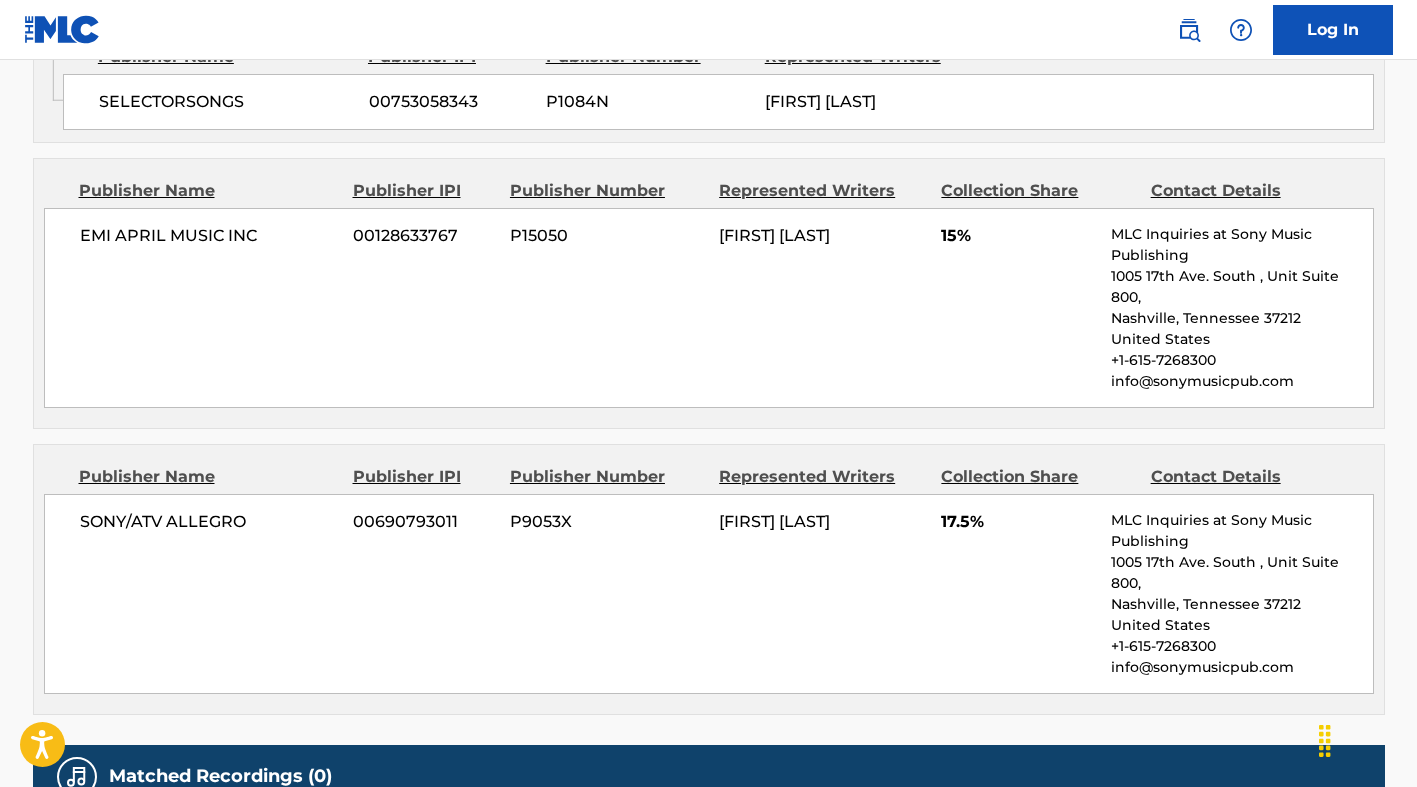 click on "SONY/ATV ALLEGRO 00690793011 P9053X [FIRST] [LAST] 17.5% MLC Inquiries at Sony Music Publishing [NUMBER] [STREET], Unit Suite [NUMBER], [CITY], [STATE] [COUNTRY] [PHONE] [EMAIL]" at bounding box center (709, 594) 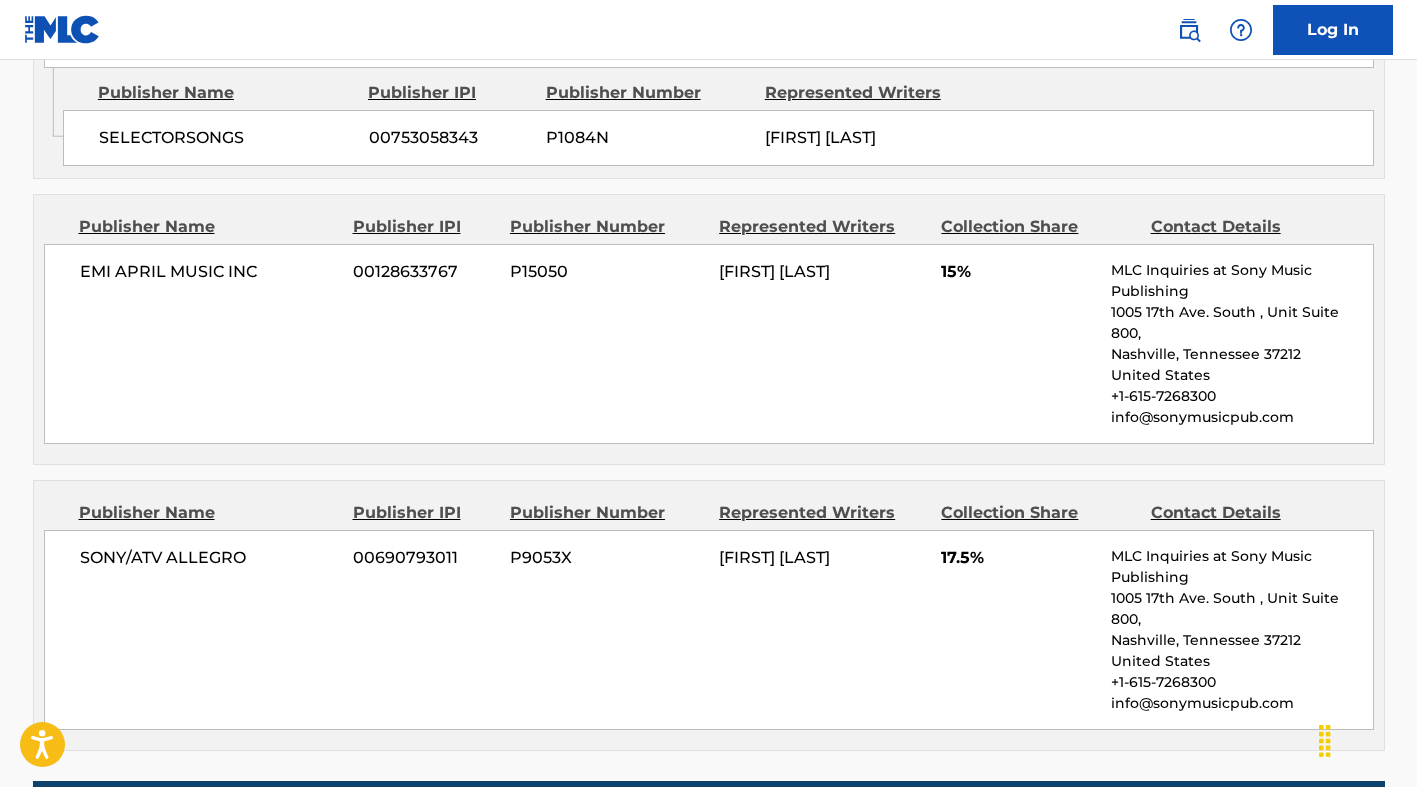 scroll, scrollTop: 3148, scrollLeft: 0, axis: vertical 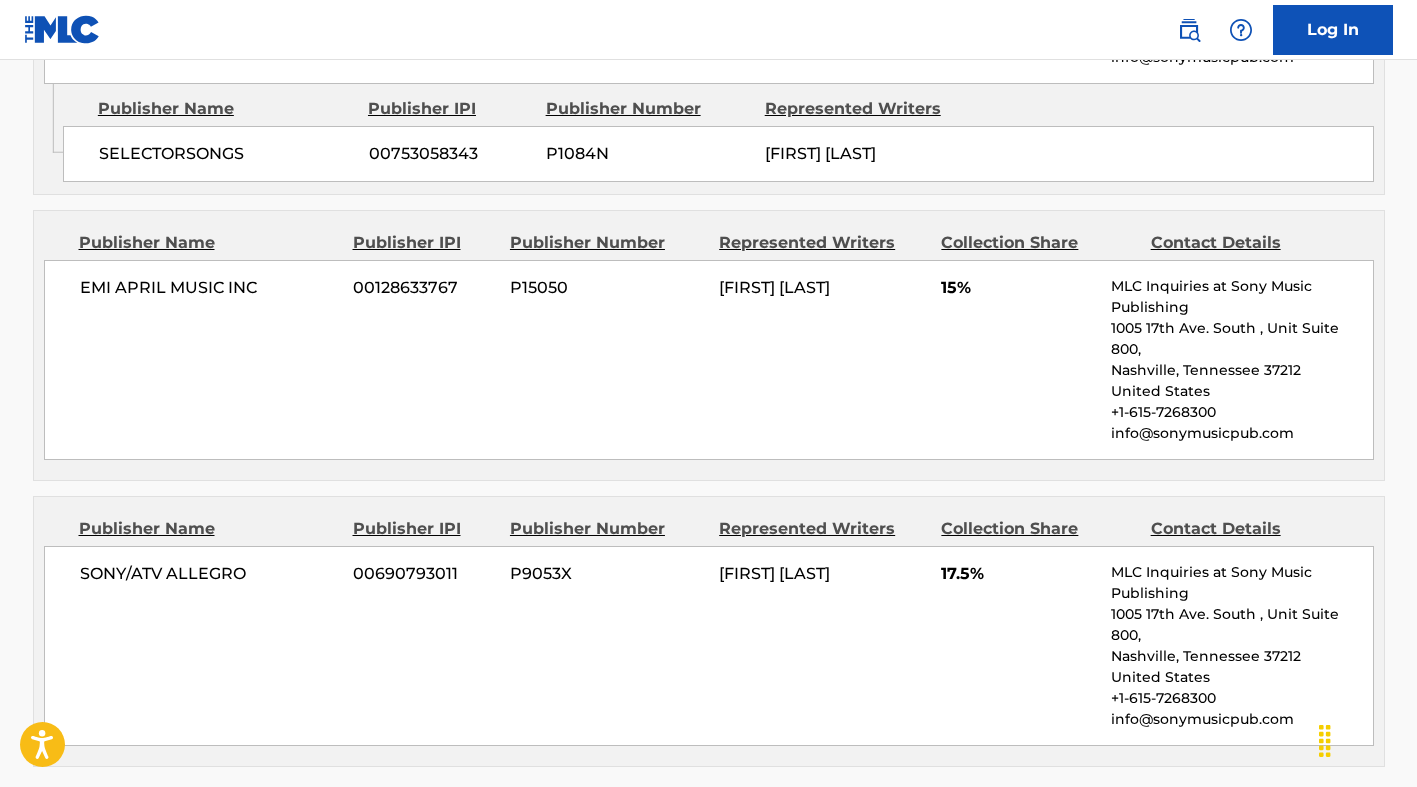 click on "EMI APRIL MUSIC INC 00128633767 P15050 [FIRST] [LAST] 15% MLC Inquiries at Sony Music Publishing [NUMBER] [STREET], Unit Suite [NUMBER], [CITY], [STATE] [COUNTRY] [PHONE] [EMAIL]" at bounding box center [709, 360] 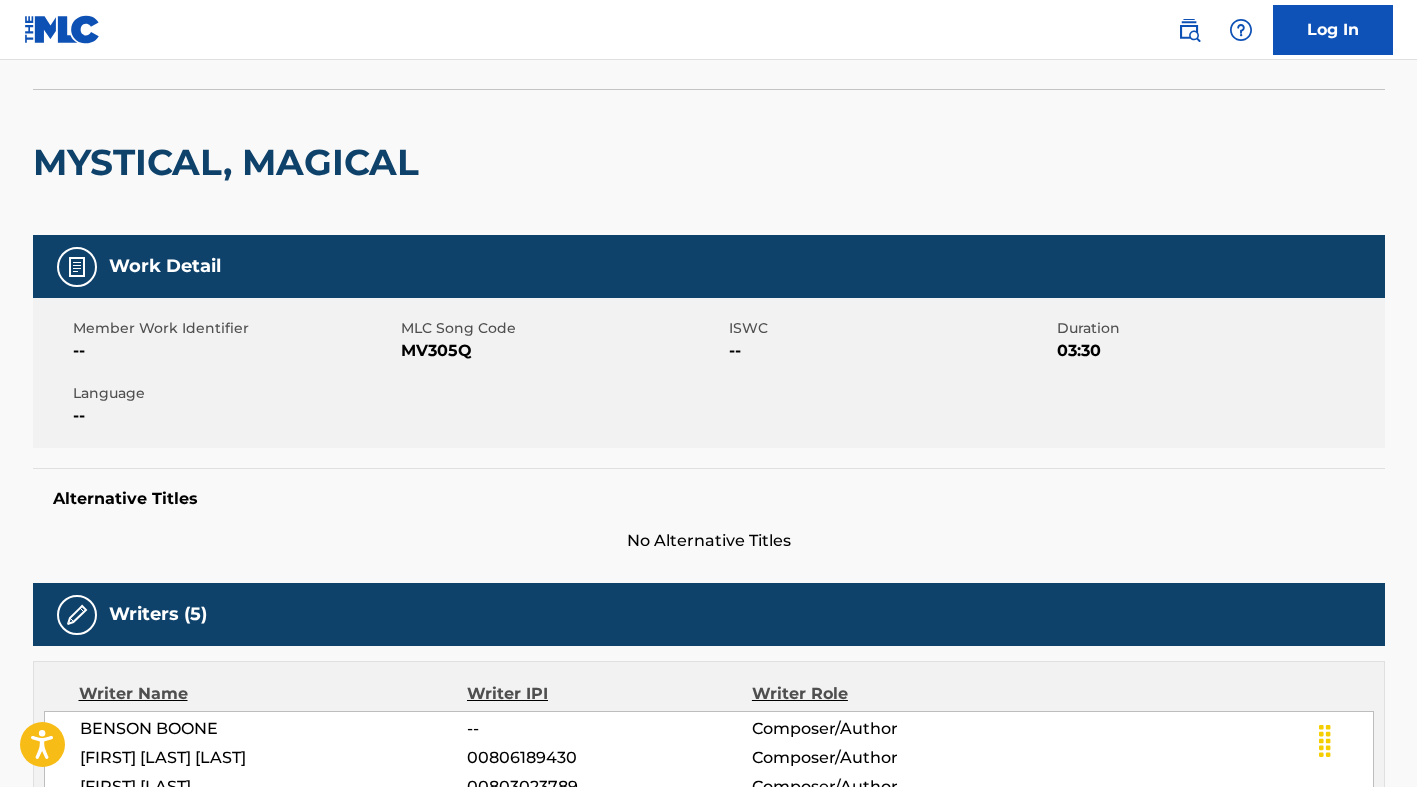 scroll, scrollTop: 0, scrollLeft: 0, axis: both 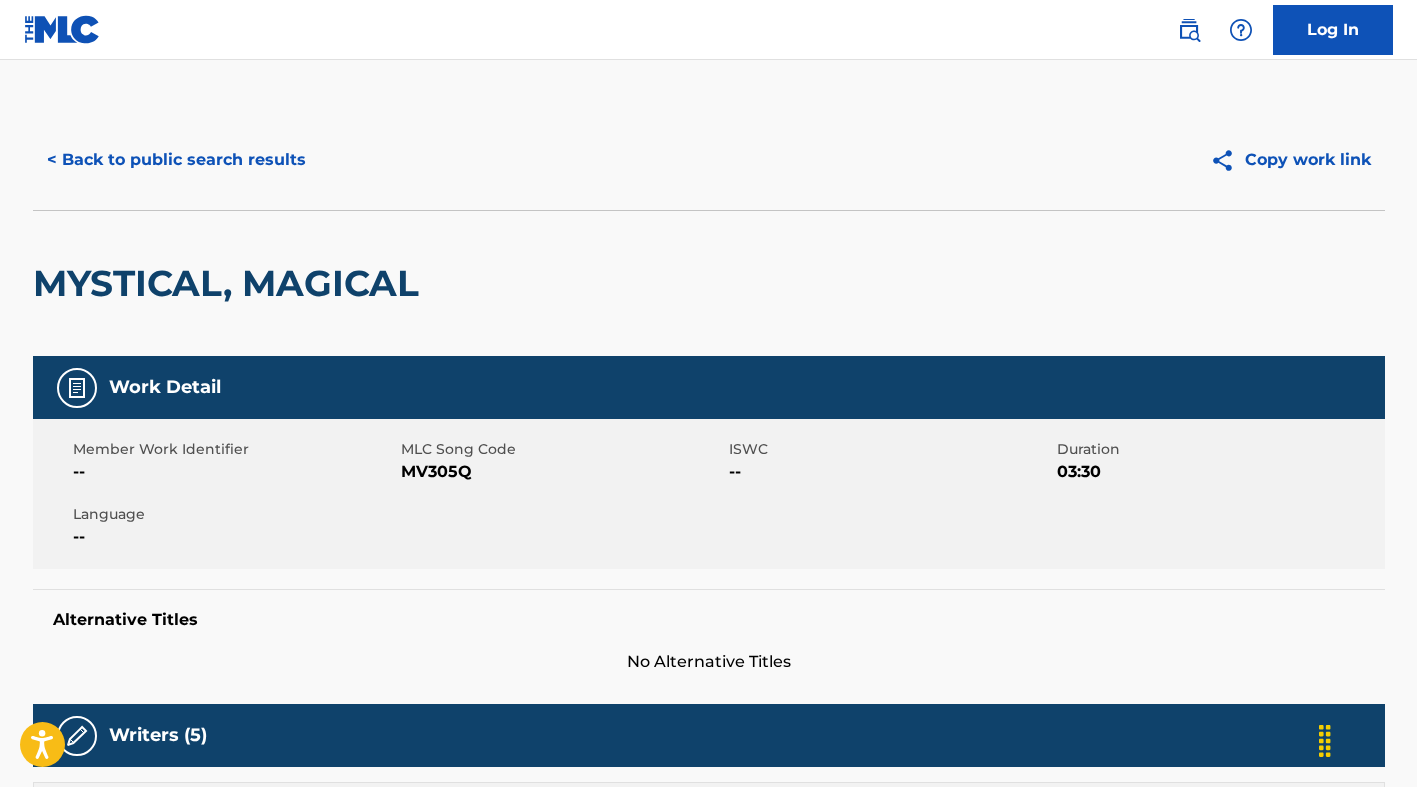click on "< Back to public search results" at bounding box center (176, 160) 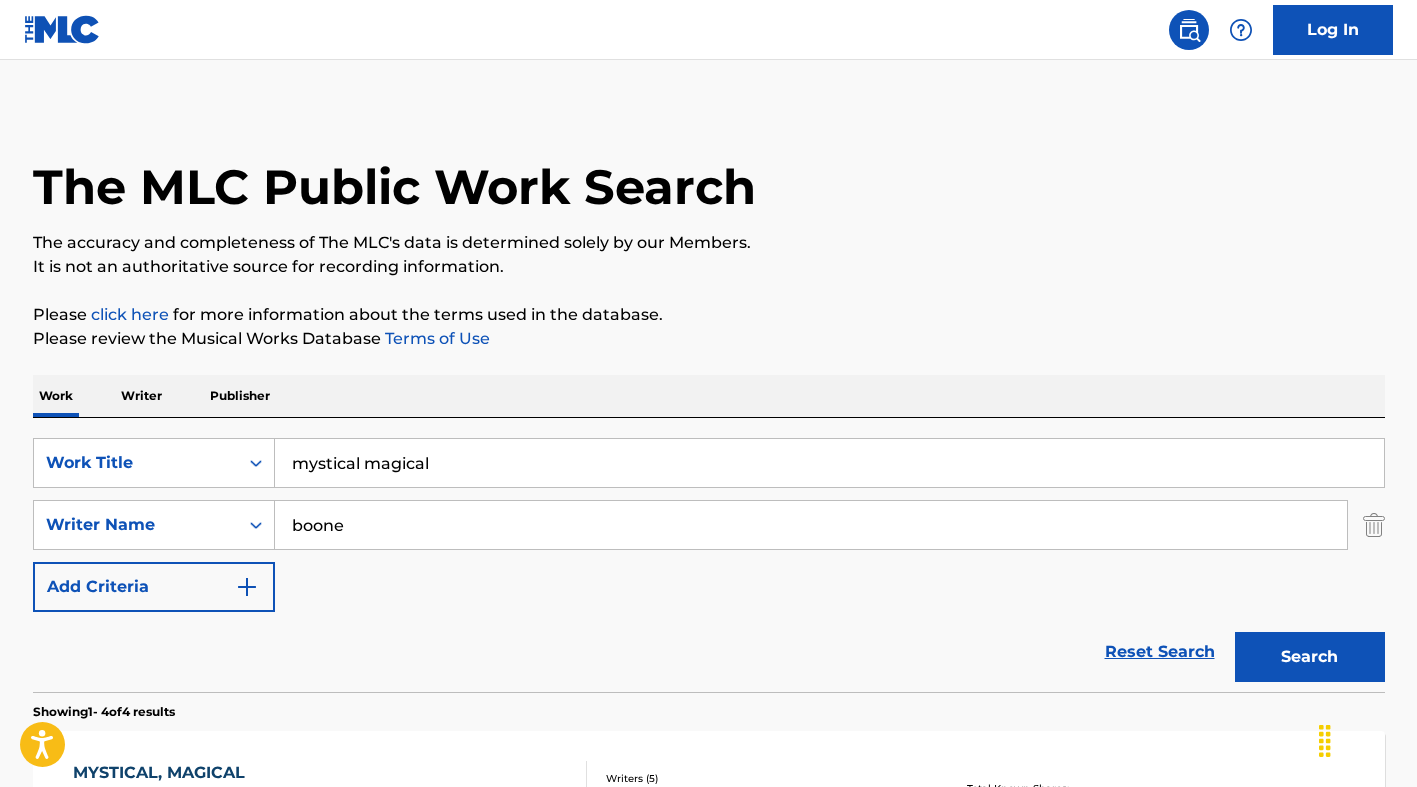 scroll, scrollTop: 0, scrollLeft: 0, axis: both 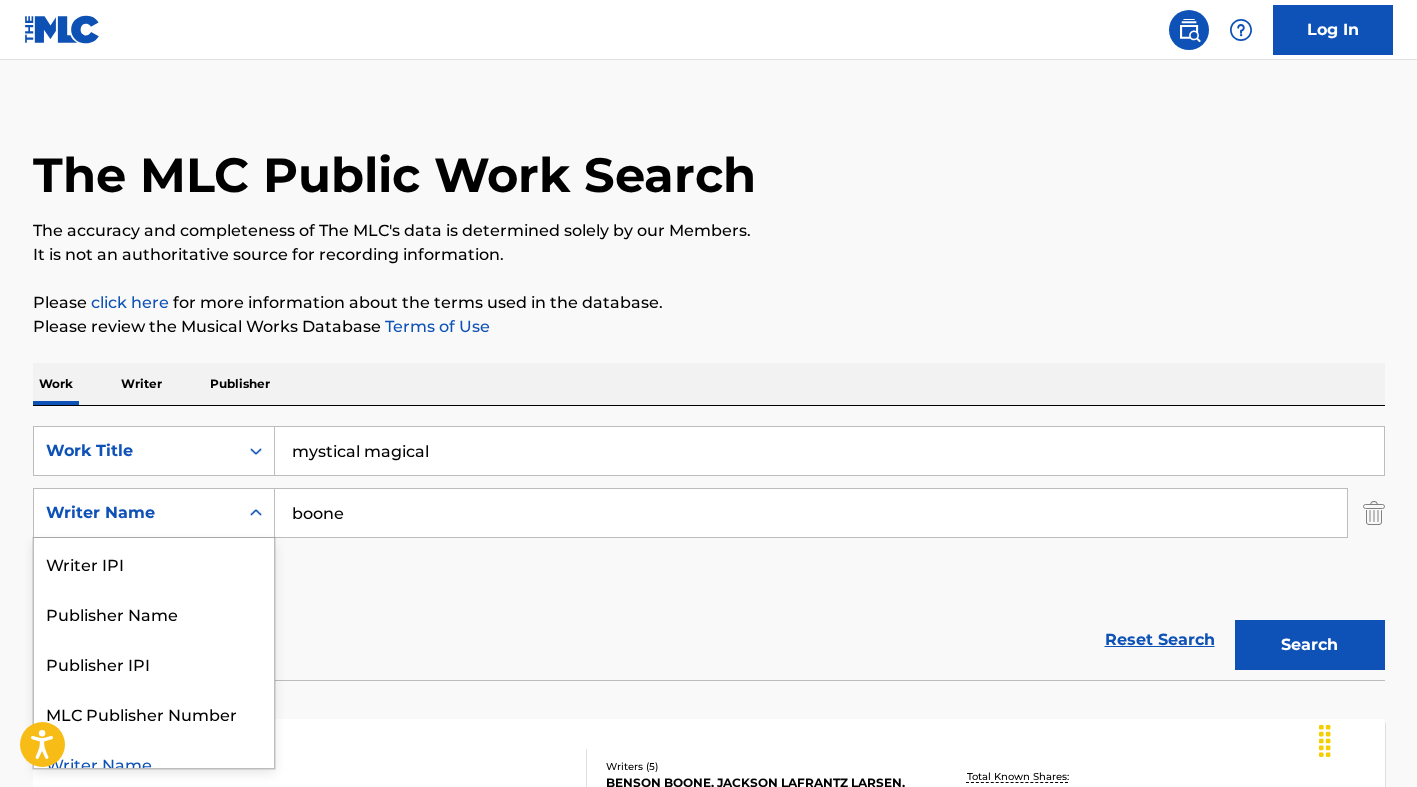 click on "Writer Name" at bounding box center (154, 513) 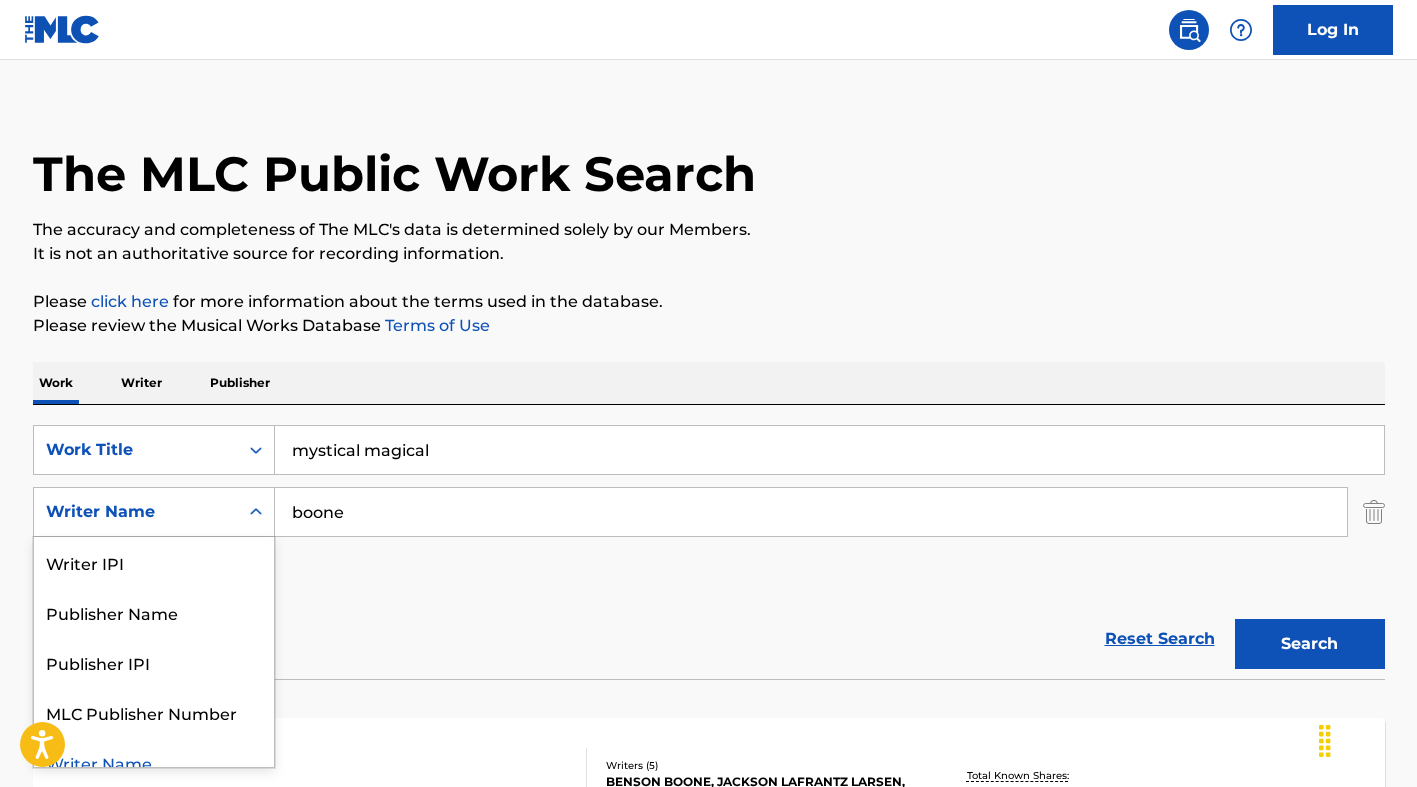 scroll, scrollTop: 21, scrollLeft: 0, axis: vertical 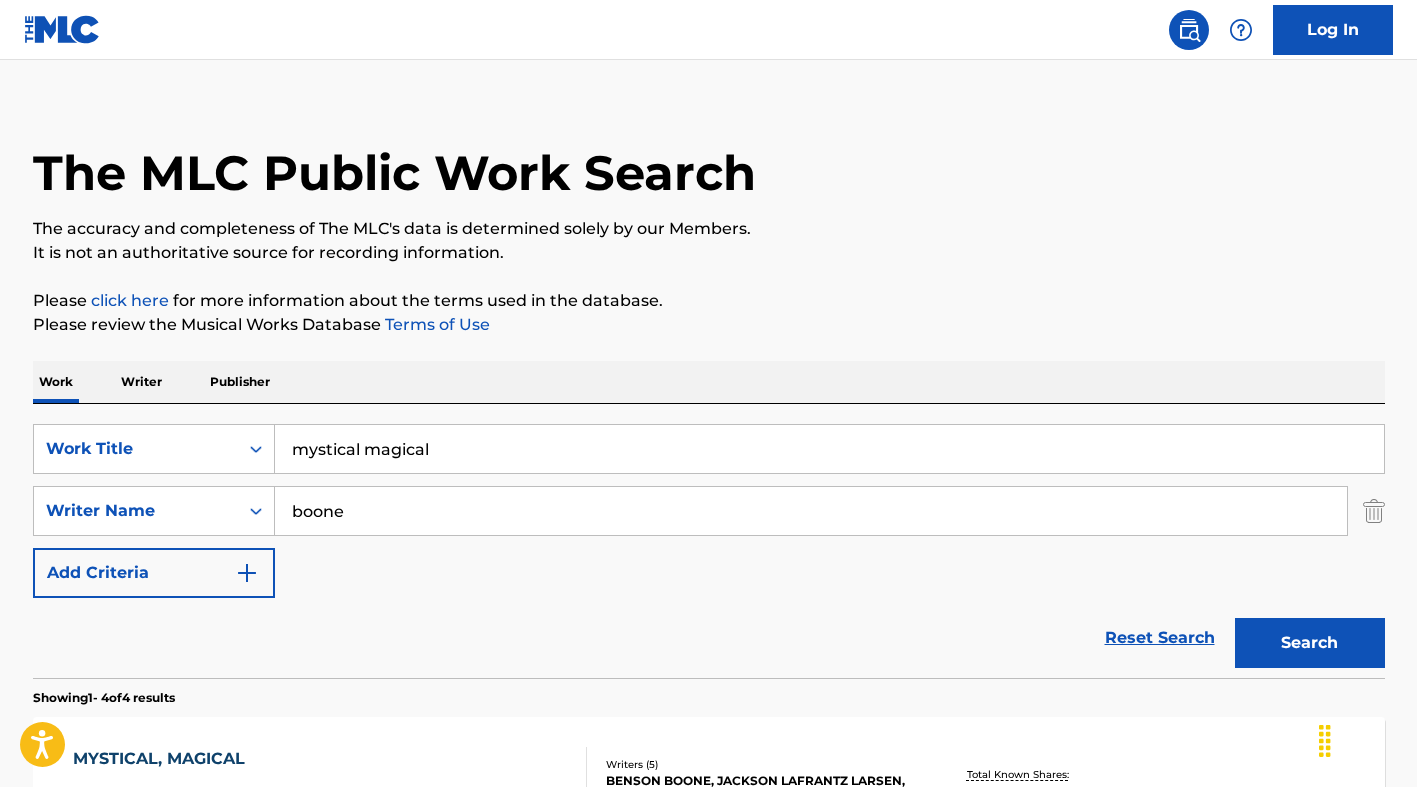click on "SearchWithCriteria7bf6475f-cc87-4365-8855-34d46552fe07 Work Title mystical magical mystical magical magical mystical mystical mystical magical treasure mystical magical man mystical & magical spirit mystical magical blue mystical magical halloween mystical magical clowns mystical magical moment magical mystical way" at bounding box center (709, 511) 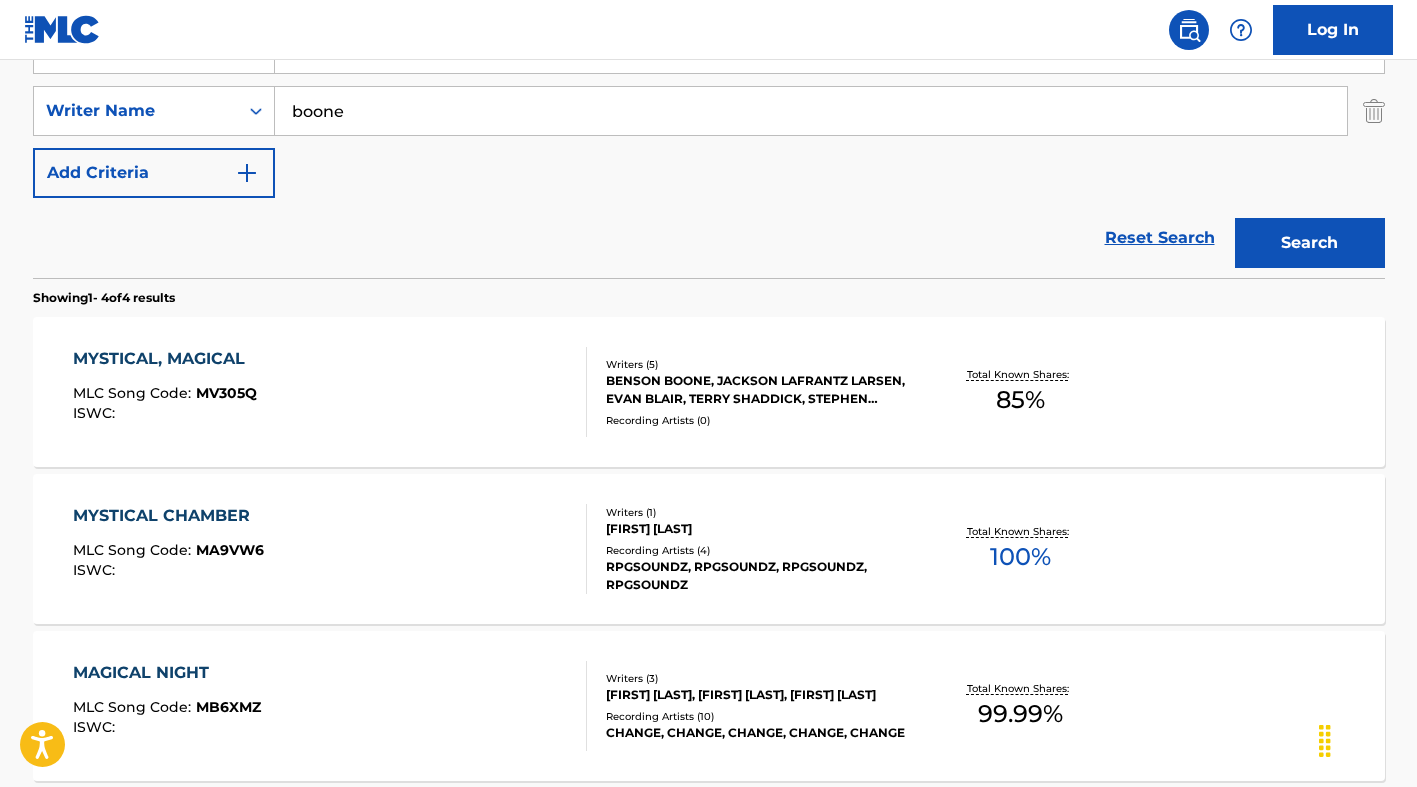 scroll, scrollTop: 521, scrollLeft: 0, axis: vertical 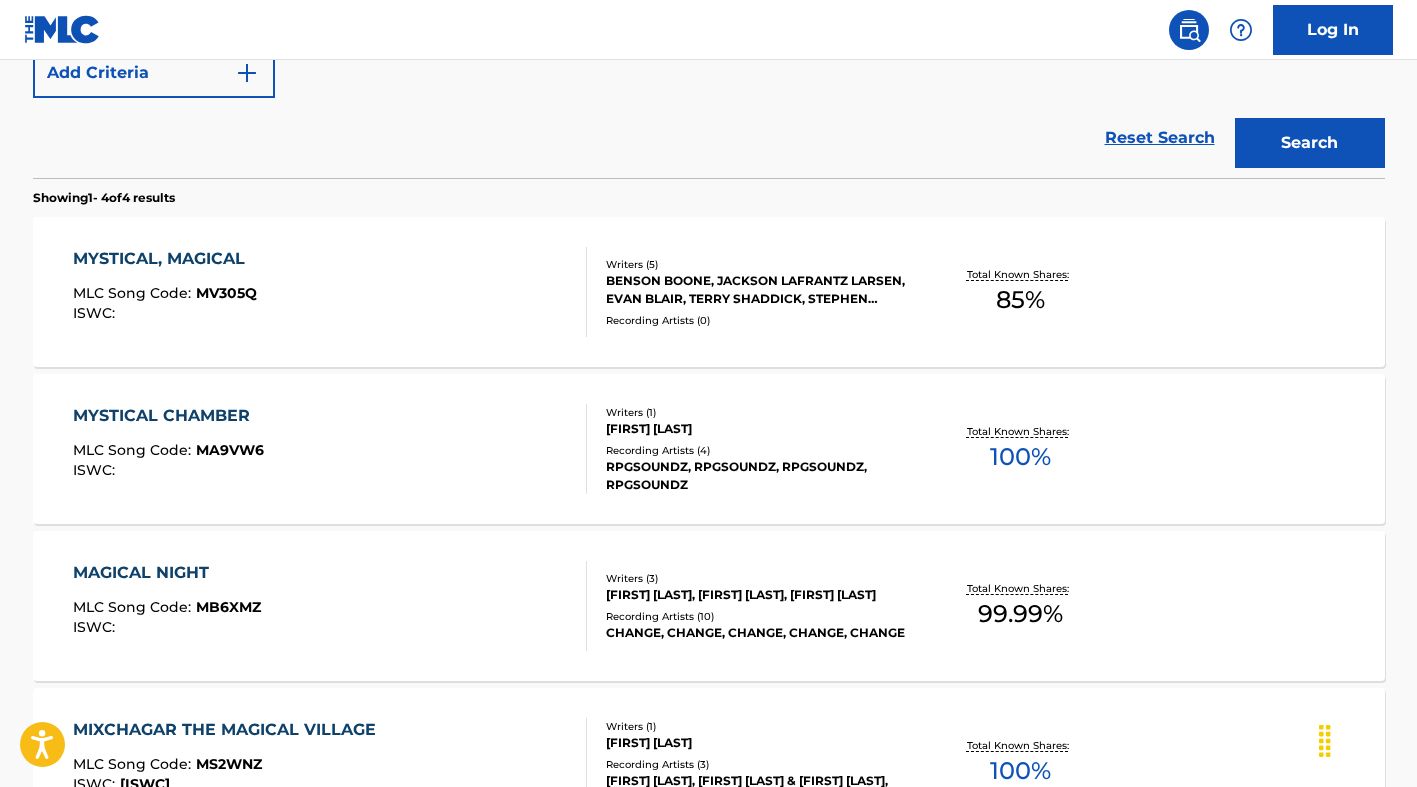 click on "MYSTICAL, MAGICAL MLC Song Code : MV305Q ISWC :" at bounding box center [330, 292] 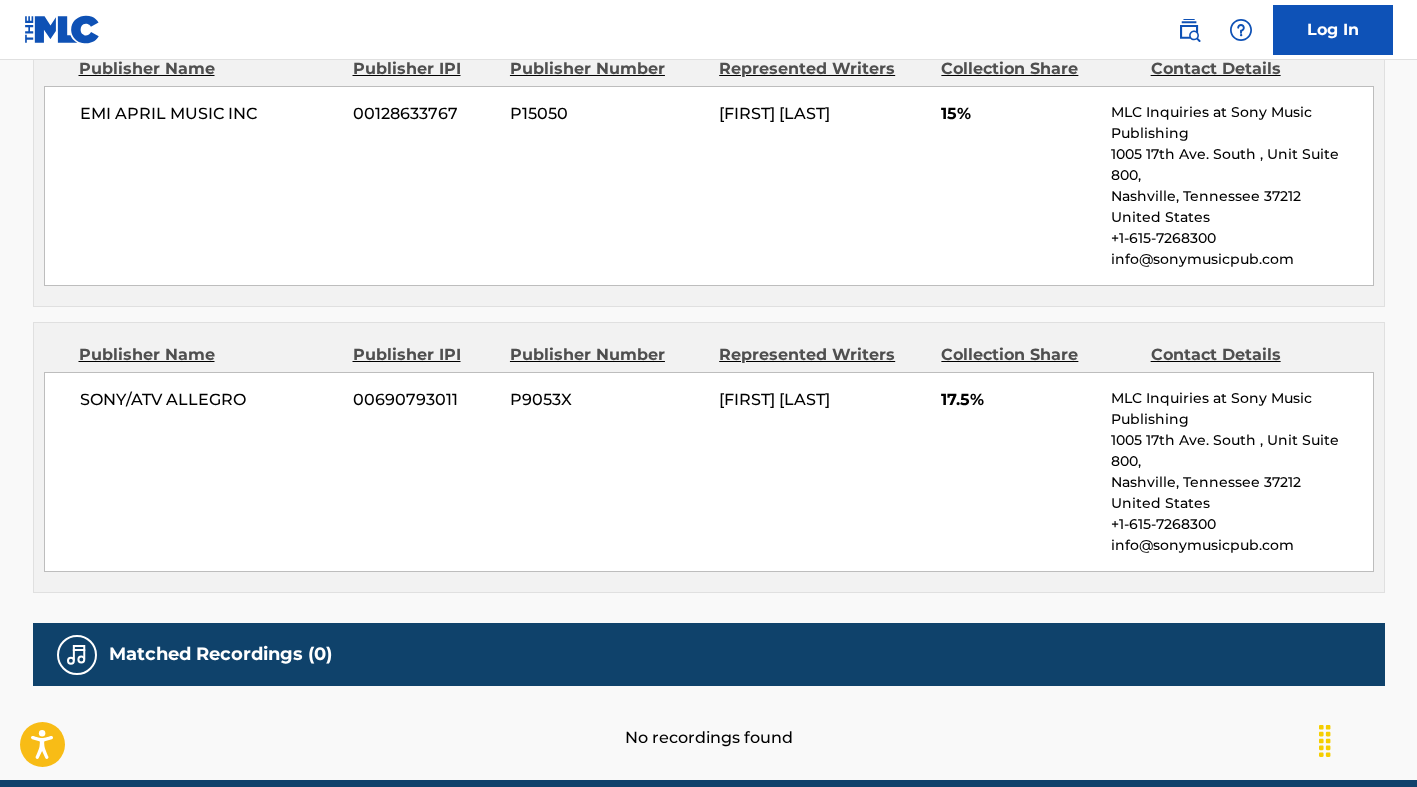 scroll, scrollTop: 3348, scrollLeft: 0, axis: vertical 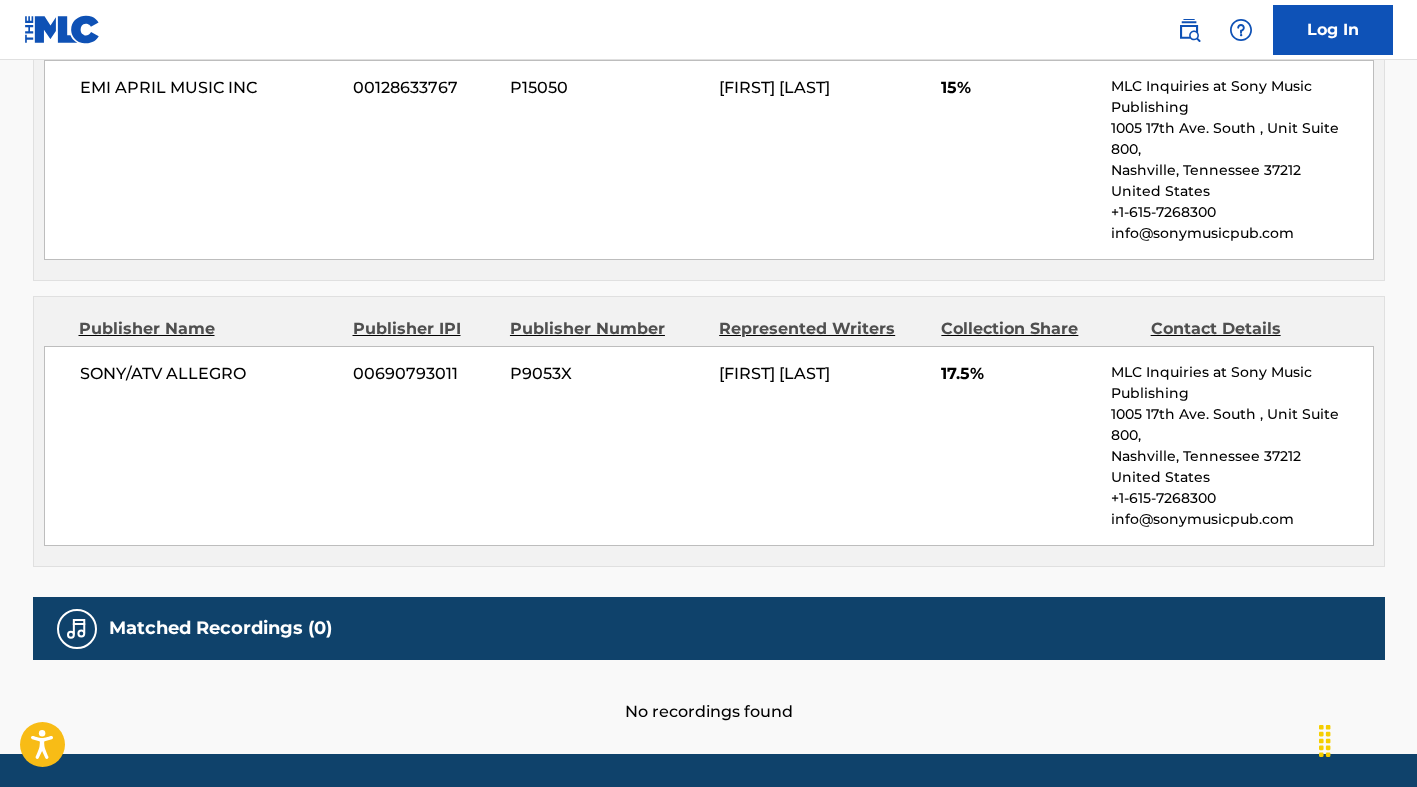 click on "Publisher Name Publisher IPI Publisher Number Represented Writers Collection Share Contact Details SONY/ATV ALLEGRO 00690793011 P9053X [FIRST] [LAST] 17.5% MLC Inquiries at Sony Music Publishing [NUMBER] [STREET], Unit Suite [NUMBER], [CITY], [STATE] [COUNTRY] [PHONE] [EMAIL]" at bounding box center (709, 431) 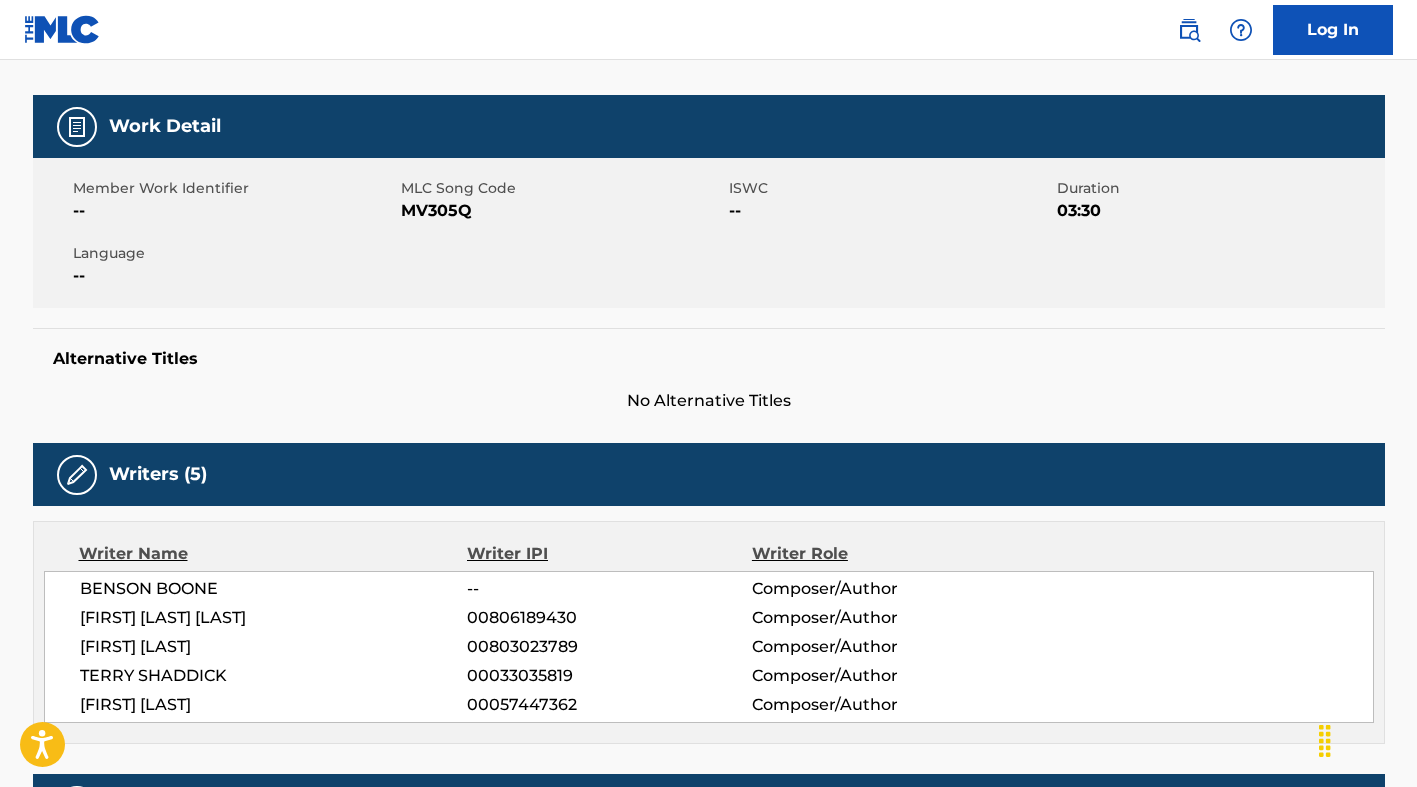 scroll, scrollTop: 0, scrollLeft: 0, axis: both 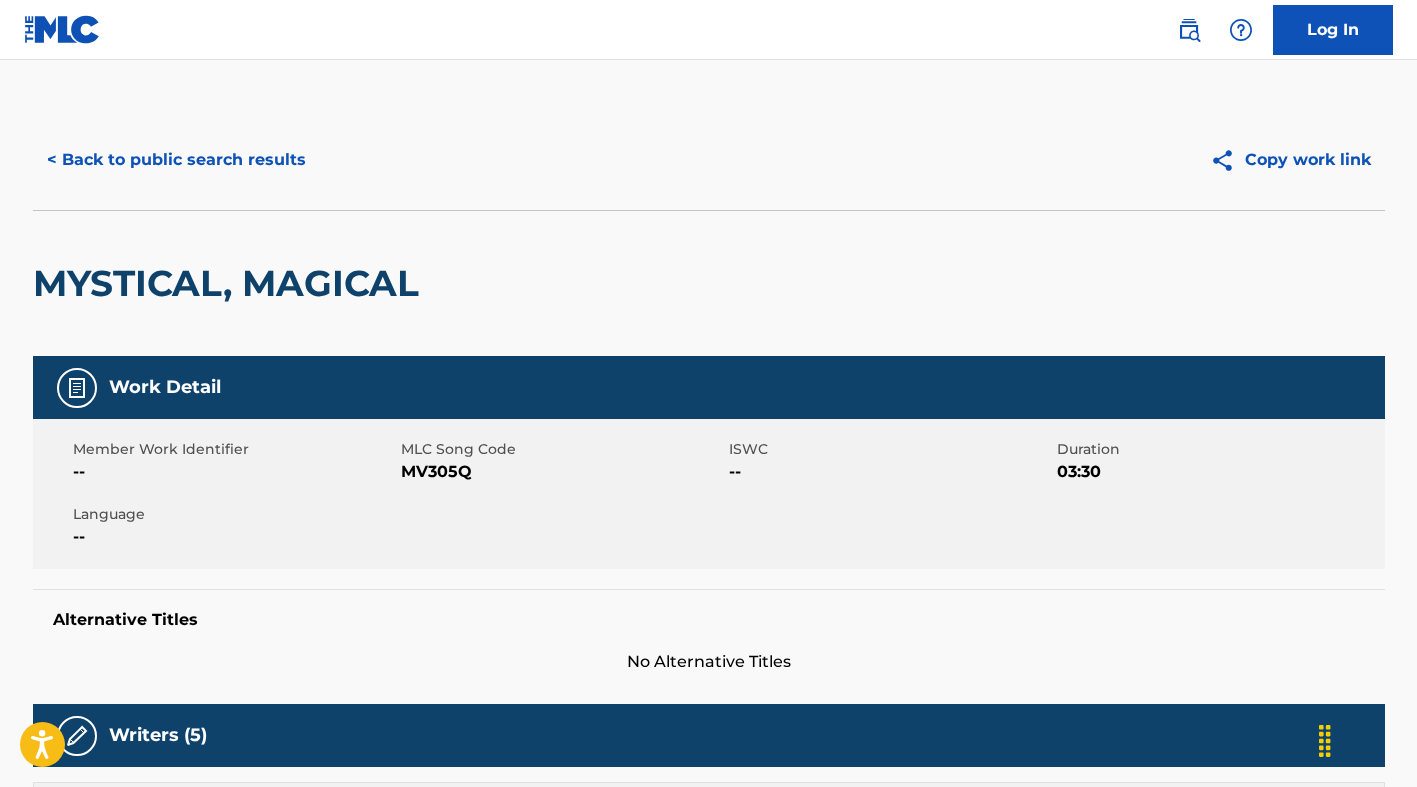 click on "MYSTICAL, MAGICAL" at bounding box center (709, 283) 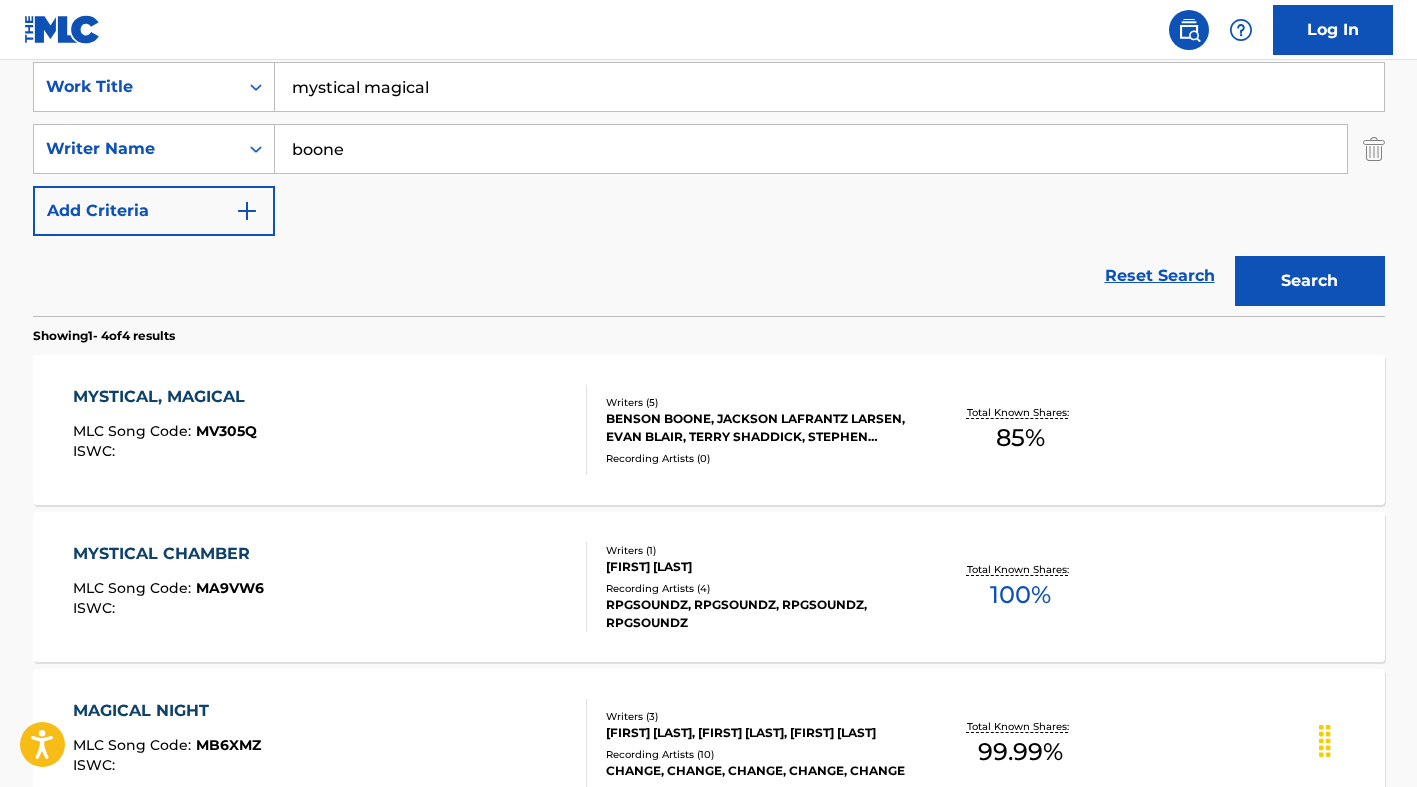 scroll, scrollTop: 0, scrollLeft: 0, axis: both 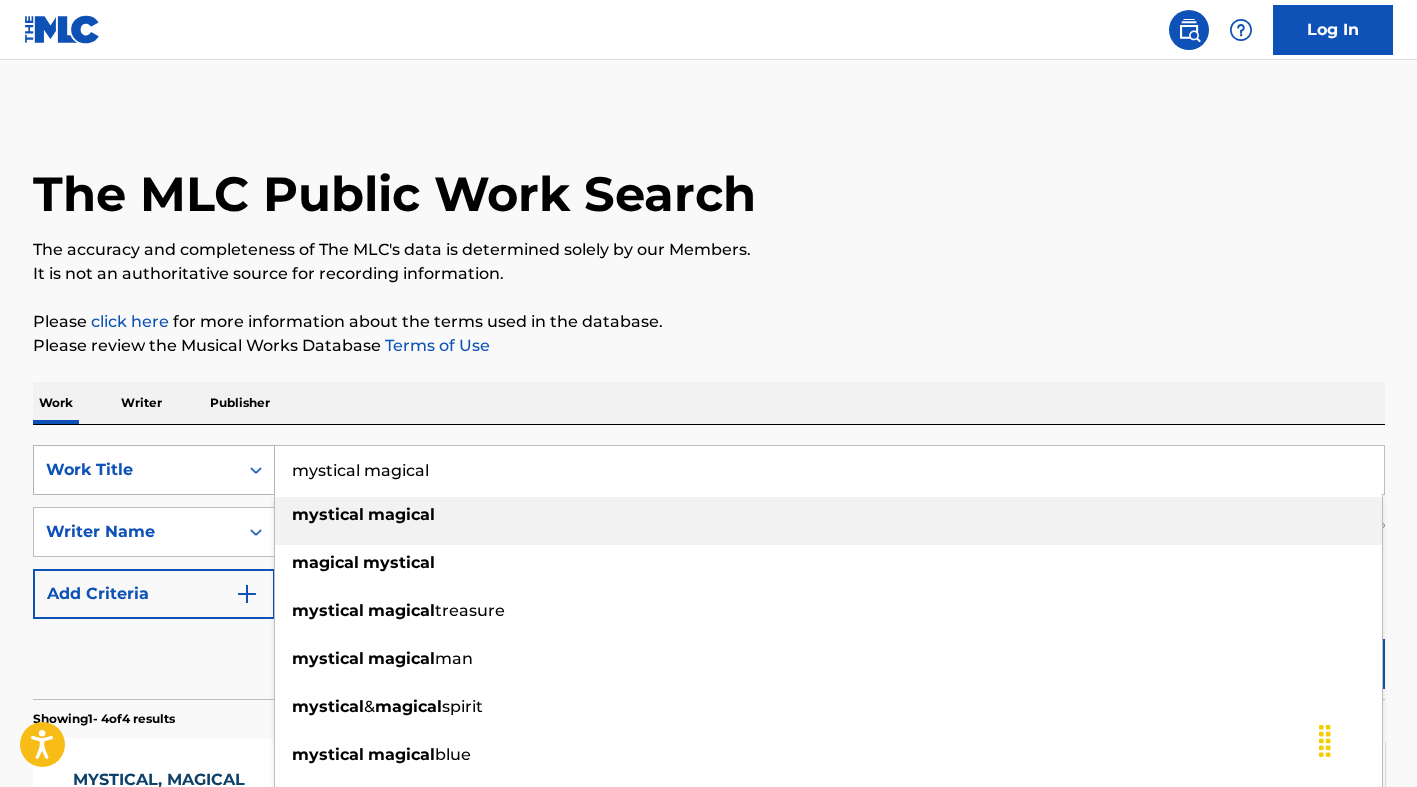 drag, startPoint x: 459, startPoint y: 485, endPoint x: 254, endPoint y: 452, distance: 207.63911 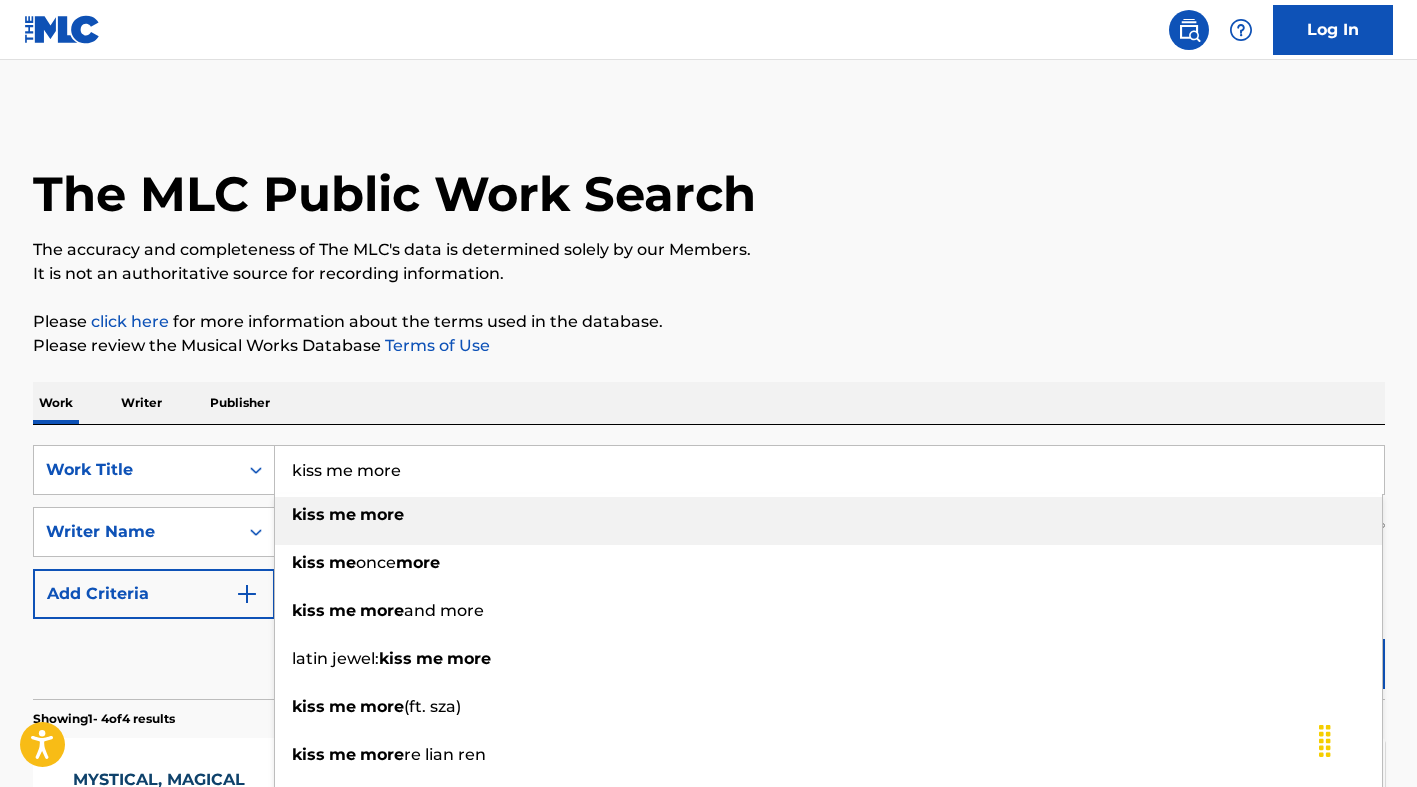 type on "kiss me more" 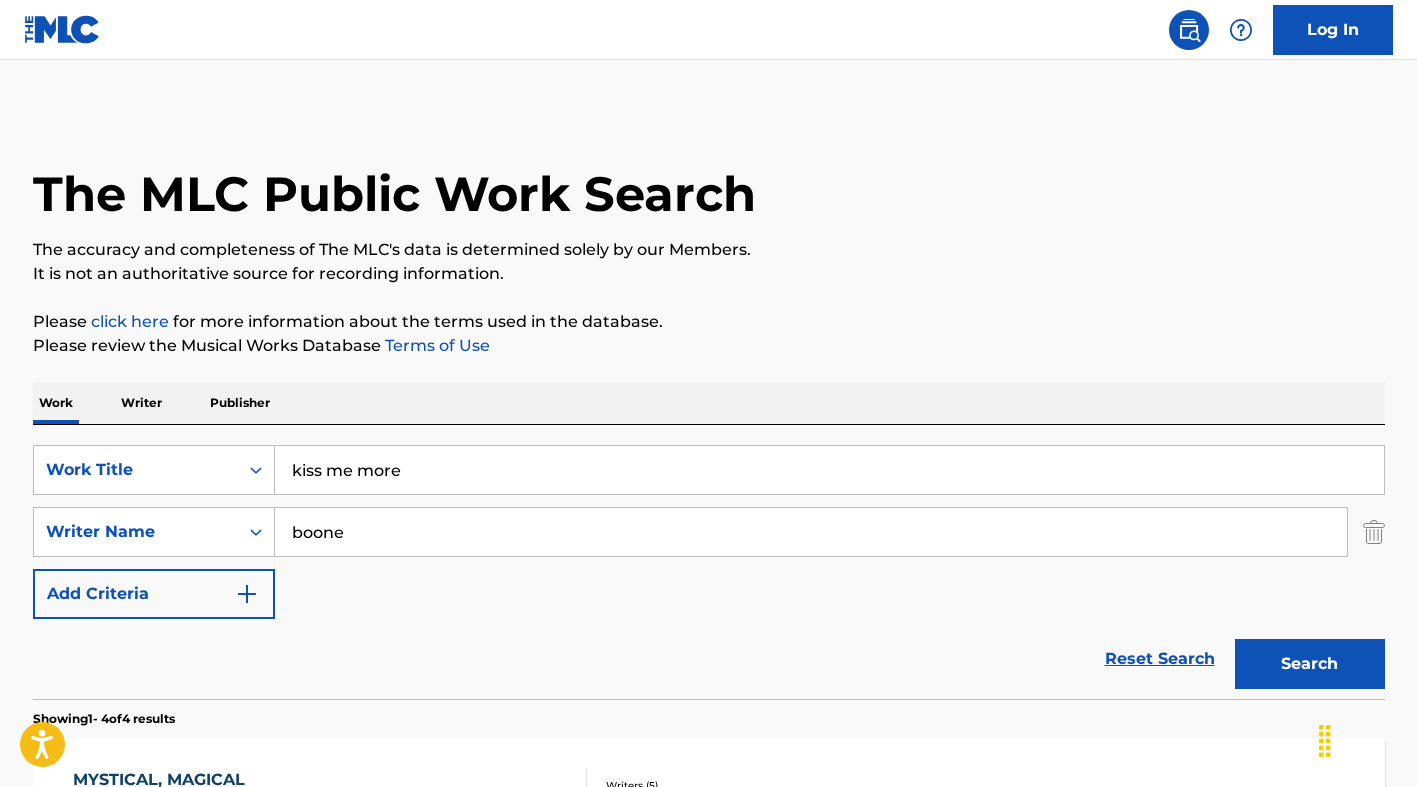 drag, startPoint x: 421, startPoint y: 533, endPoint x: 187, endPoint y: 562, distance: 235.79016 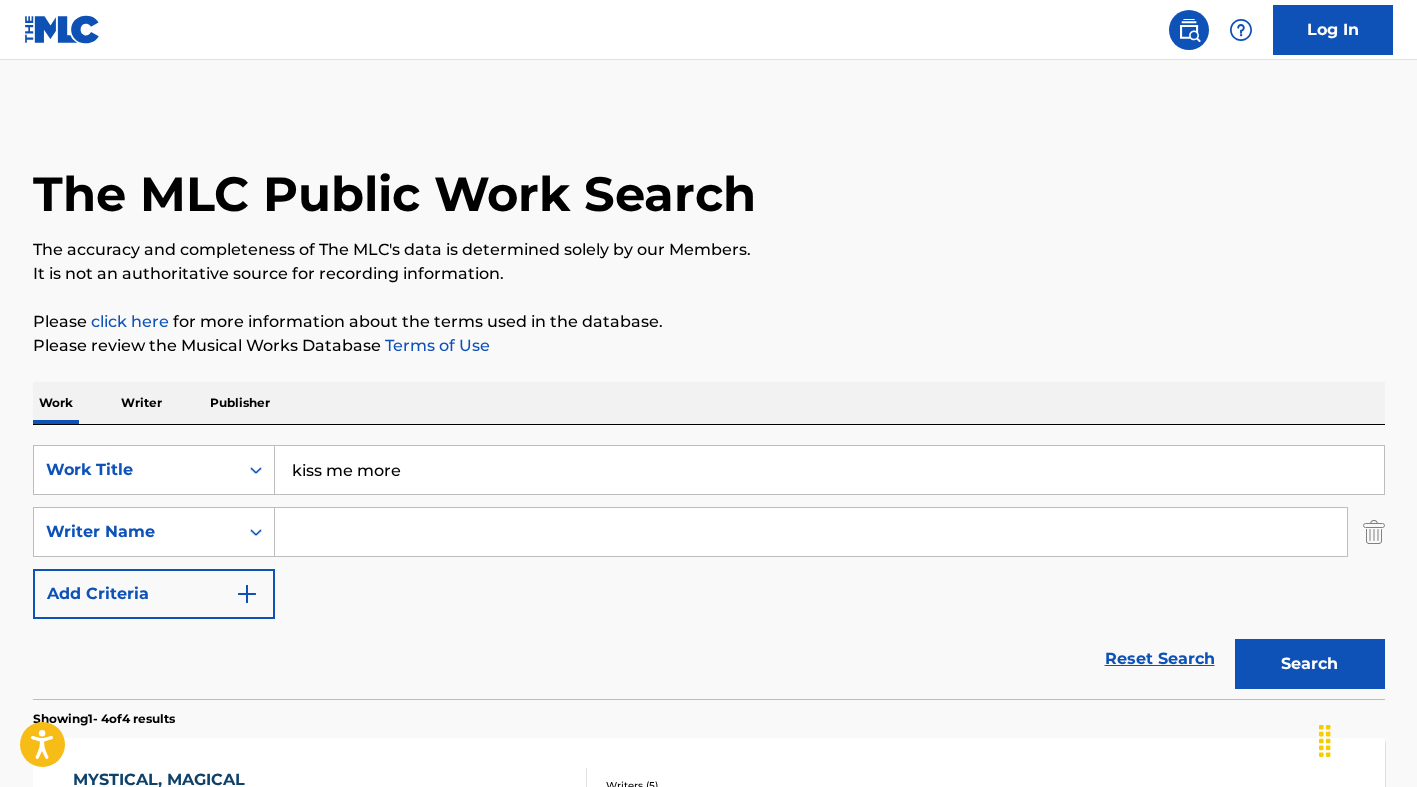 type 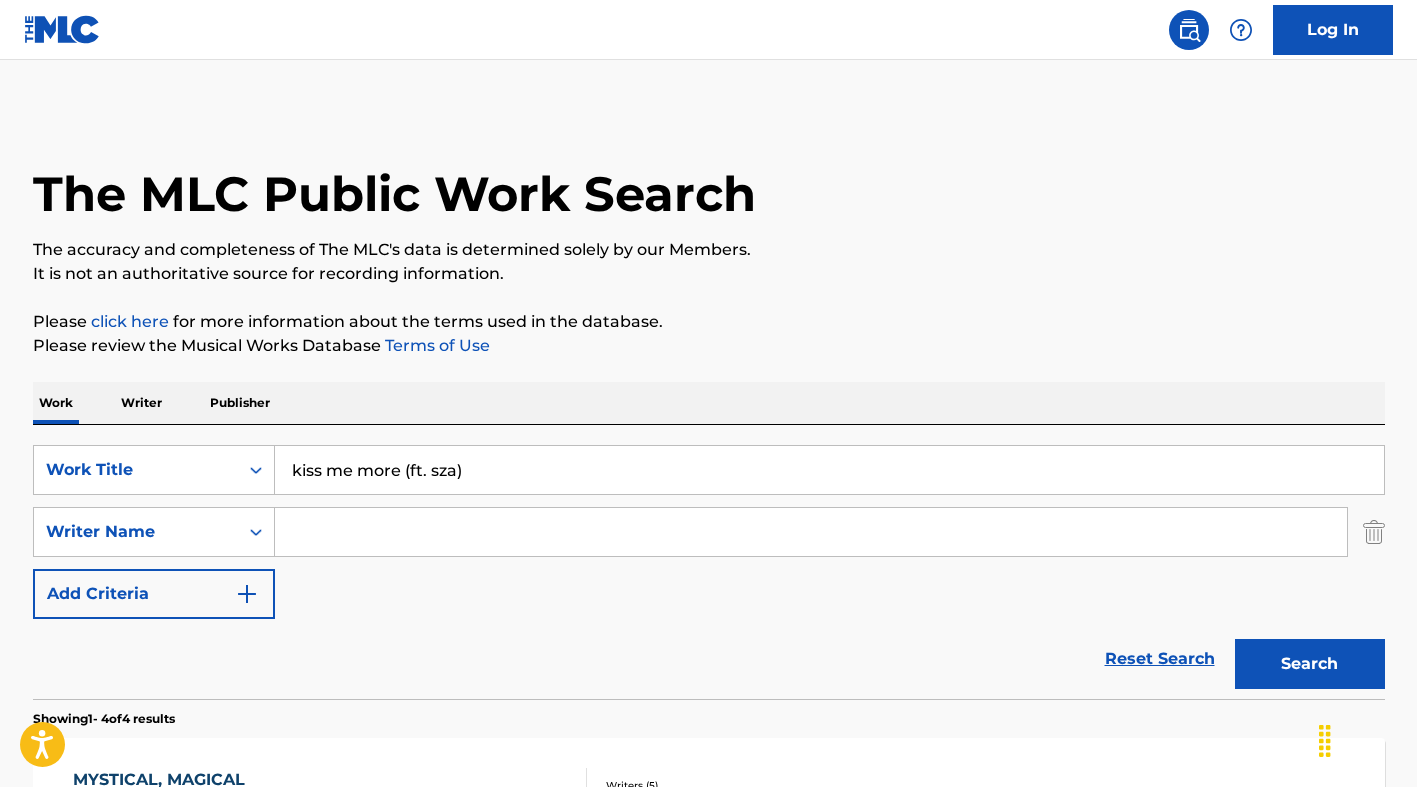 type on "kiss me more (ft. sza)" 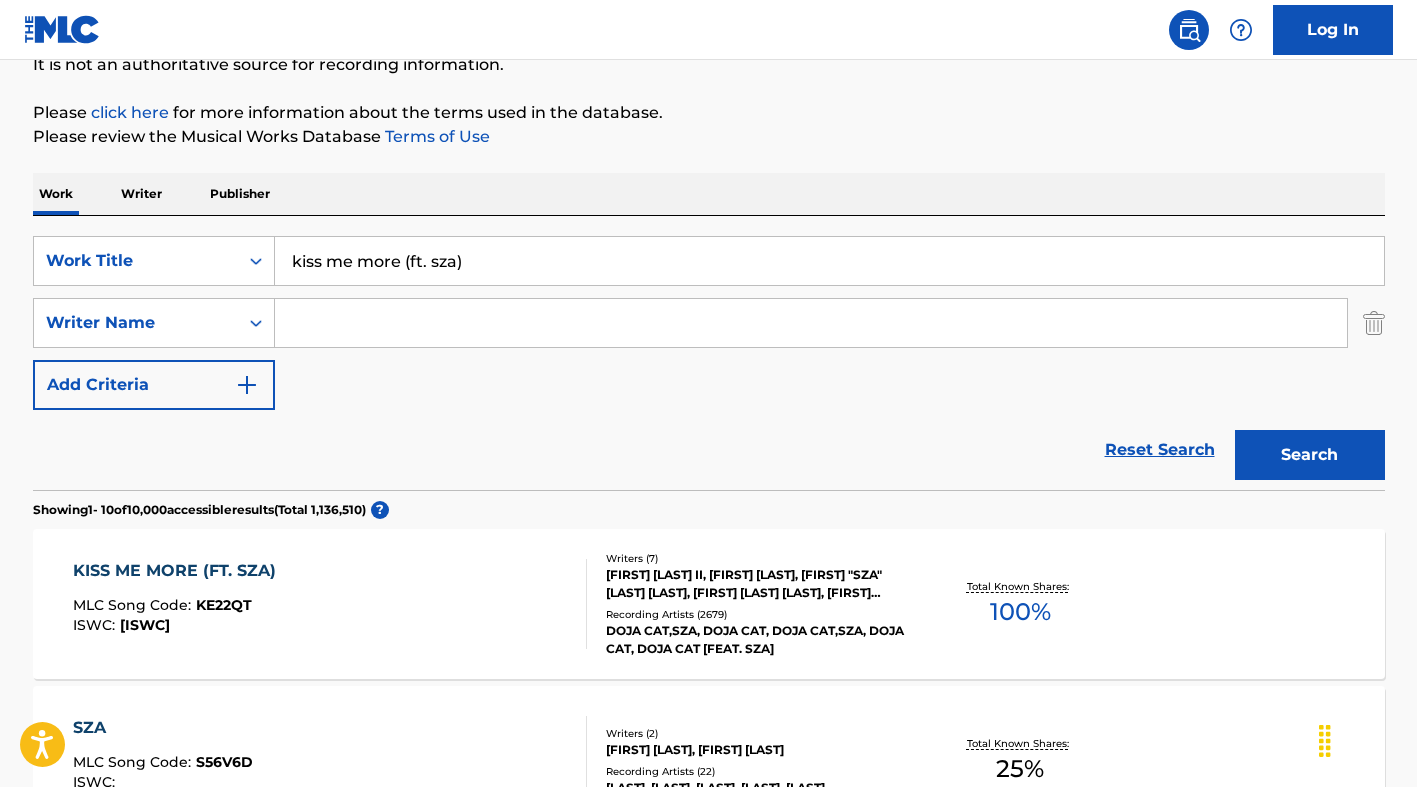 scroll, scrollTop: 300, scrollLeft: 0, axis: vertical 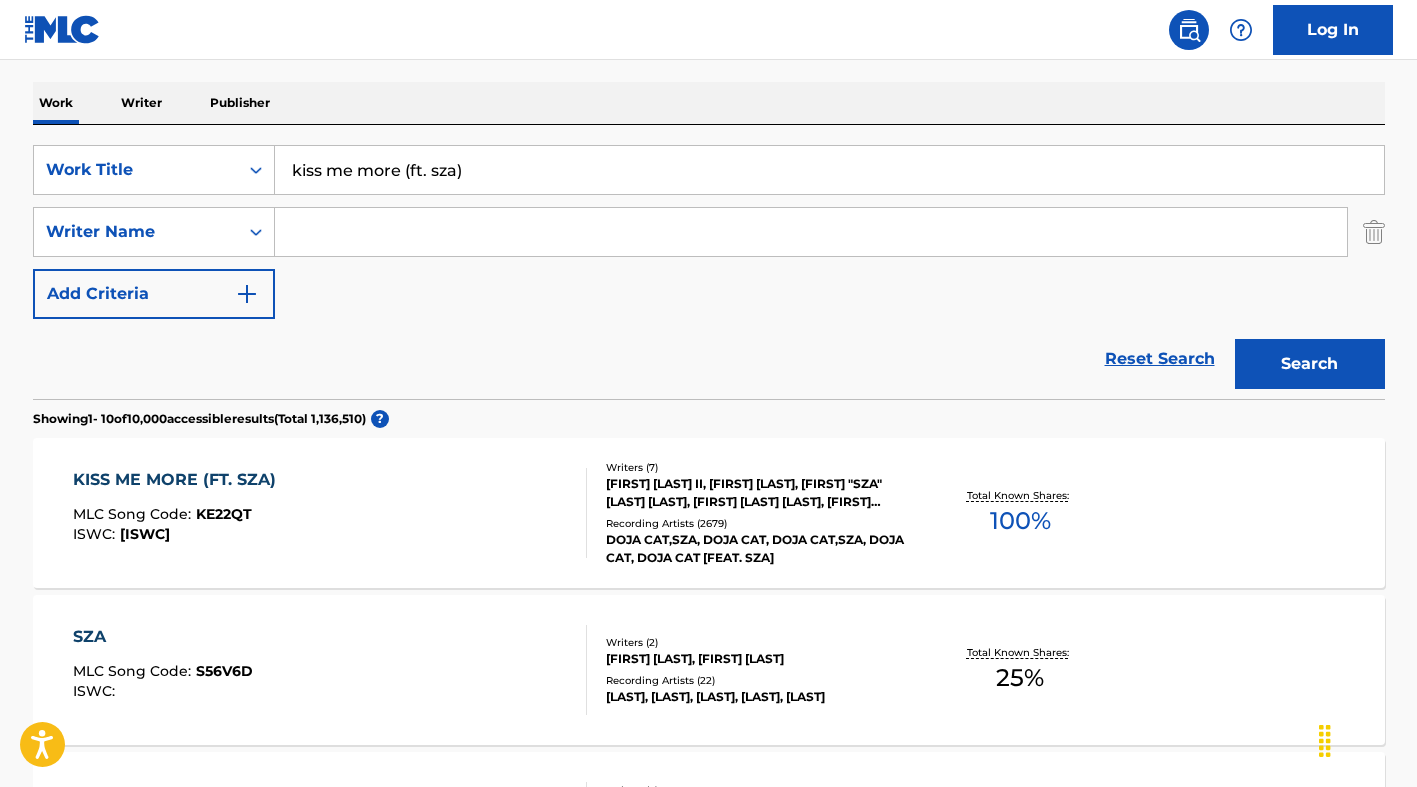 click on "KISS ME MORE (FT. SZA)" at bounding box center (179, 480) 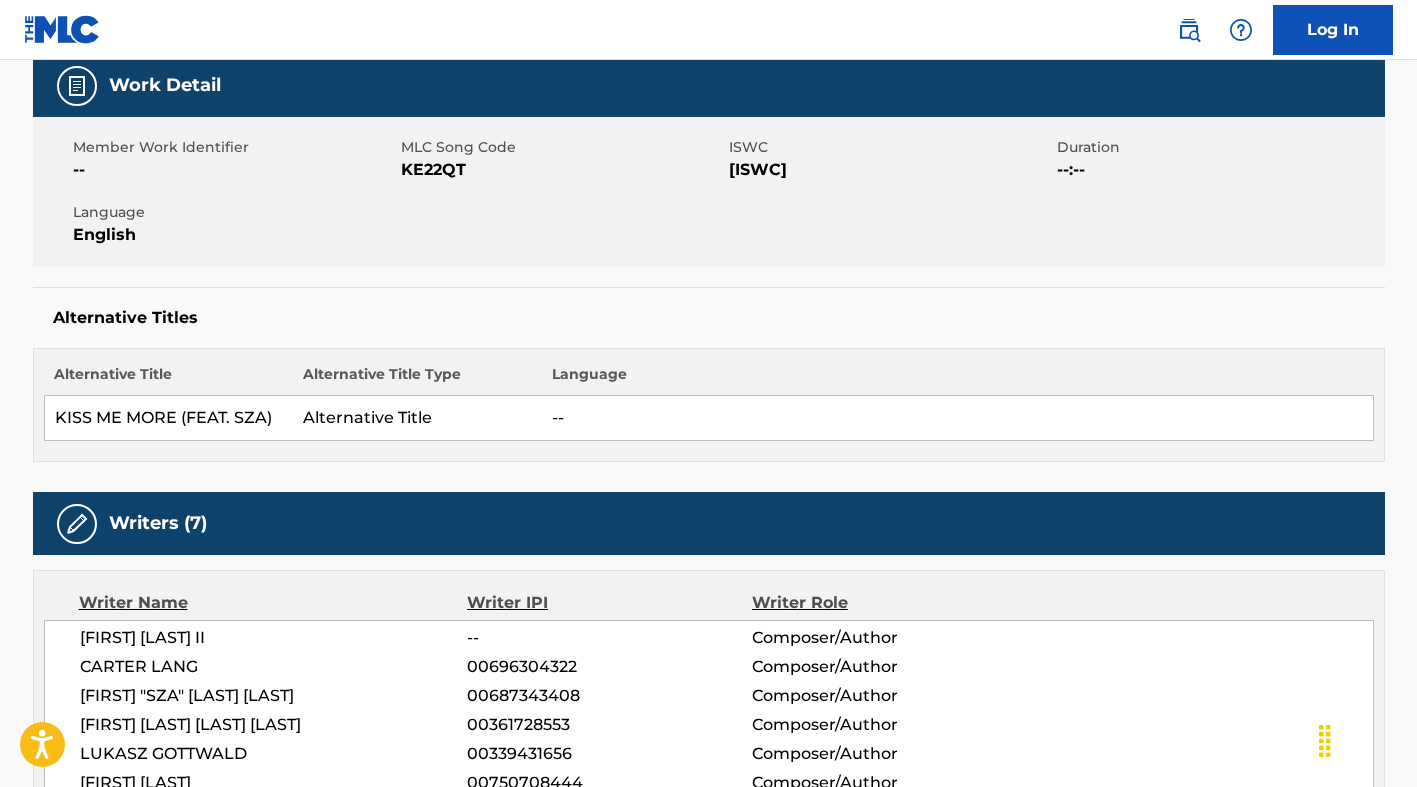 scroll, scrollTop: 300, scrollLeft: 0, axis: vertical 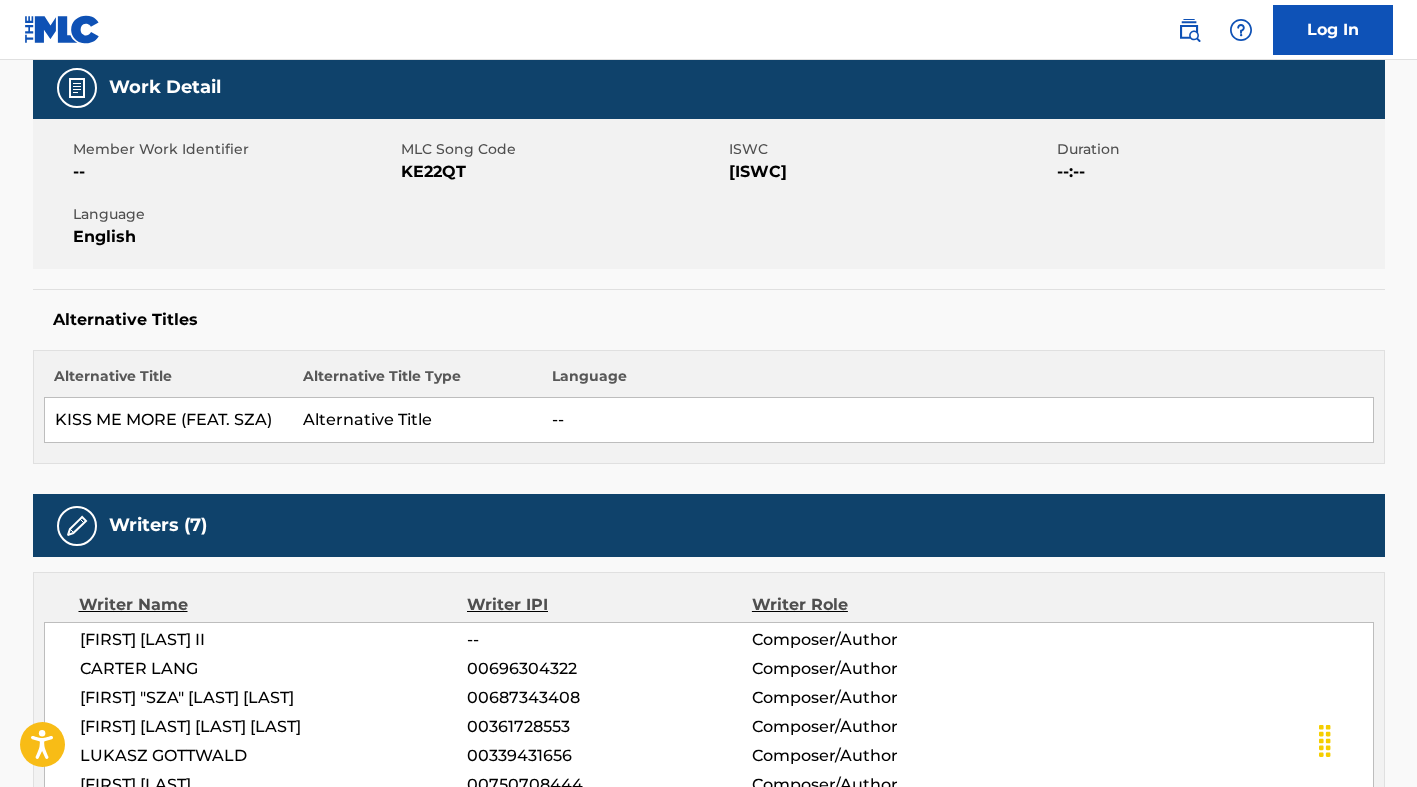 click on "Writers   (7)" at bounding box center (709, 525) 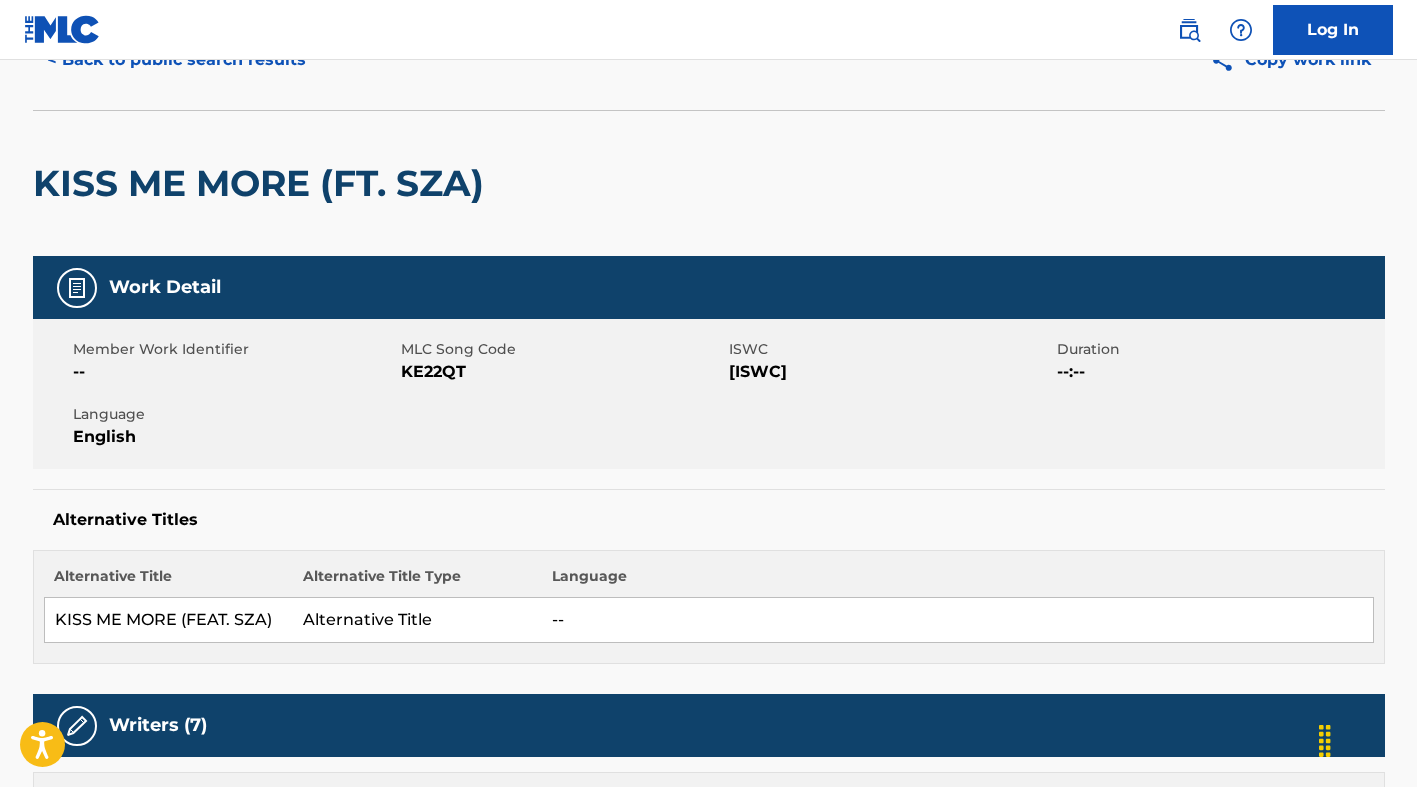 scroll, scrollTop: 200, scrollLeft: 0, axis: vertical 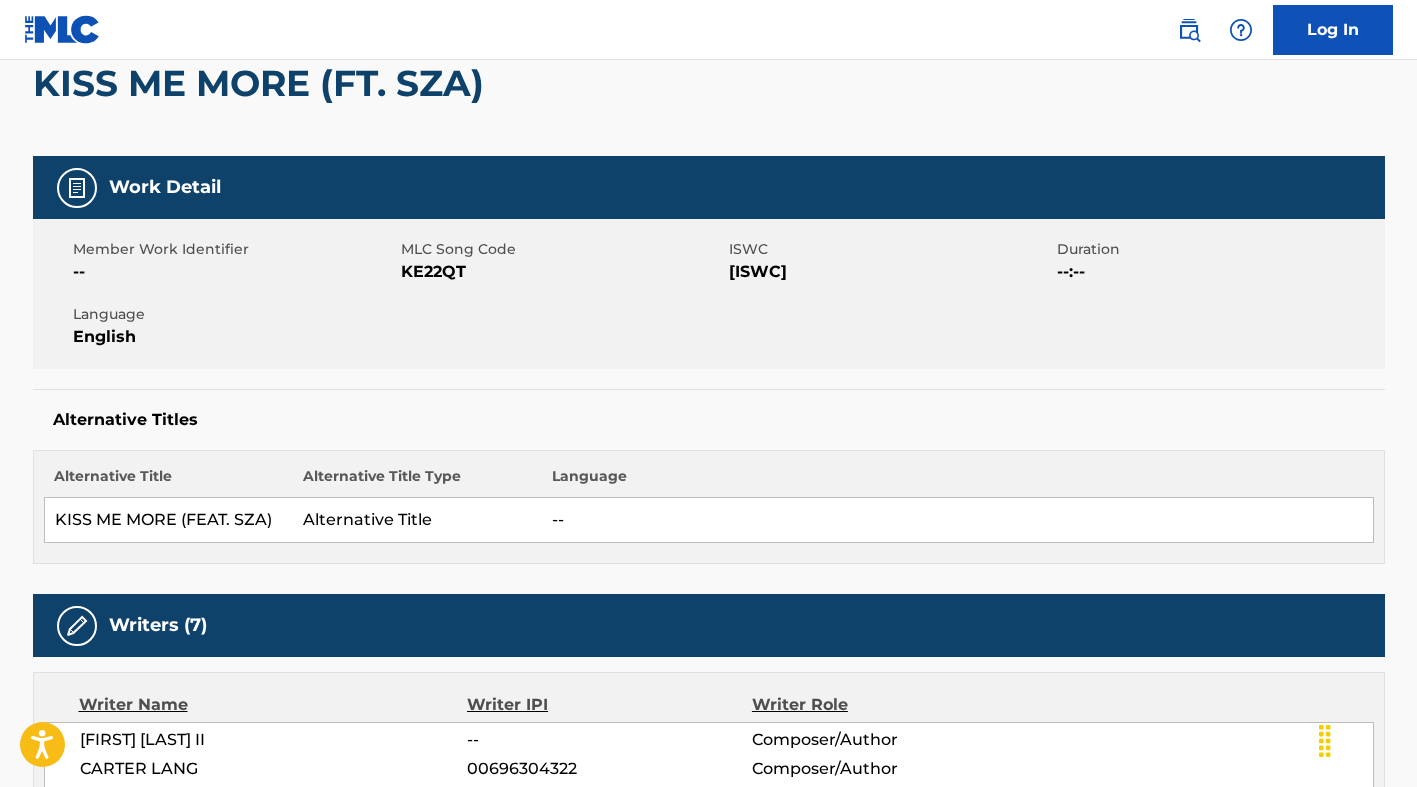 click on "--" at bounding box center (957, 520) 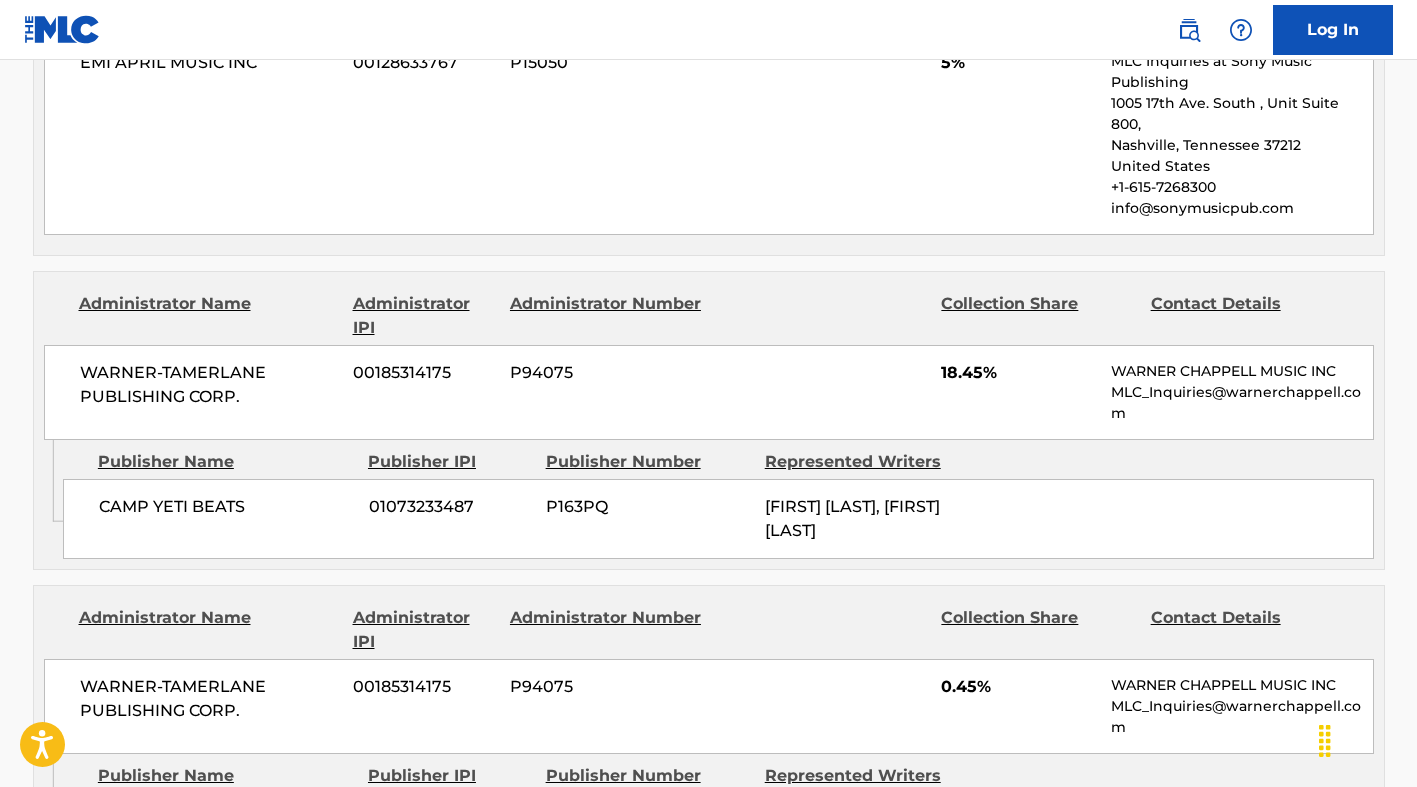 scroll, scrollTop: 1300, scrollLeft: 0, axis: vertical 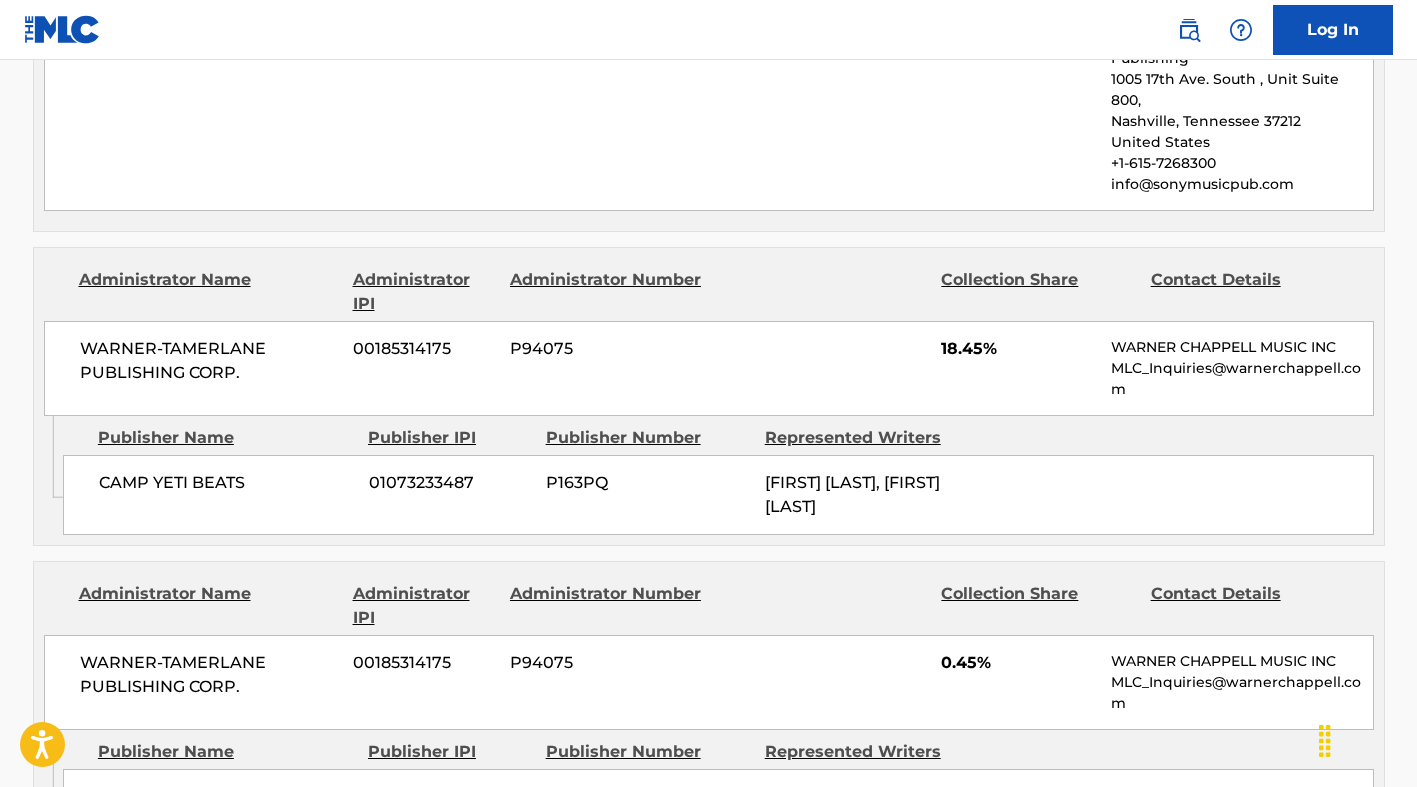 click on "Admin Original Publisher Connecting Line Publisher Name Publisher IPI Publisher Number Represented Writers CAMP YETI BEATS 01073233487 P163PQ [FIRST] [LAST], [FIRST] [LAST]" at bounding box center (709, 480) 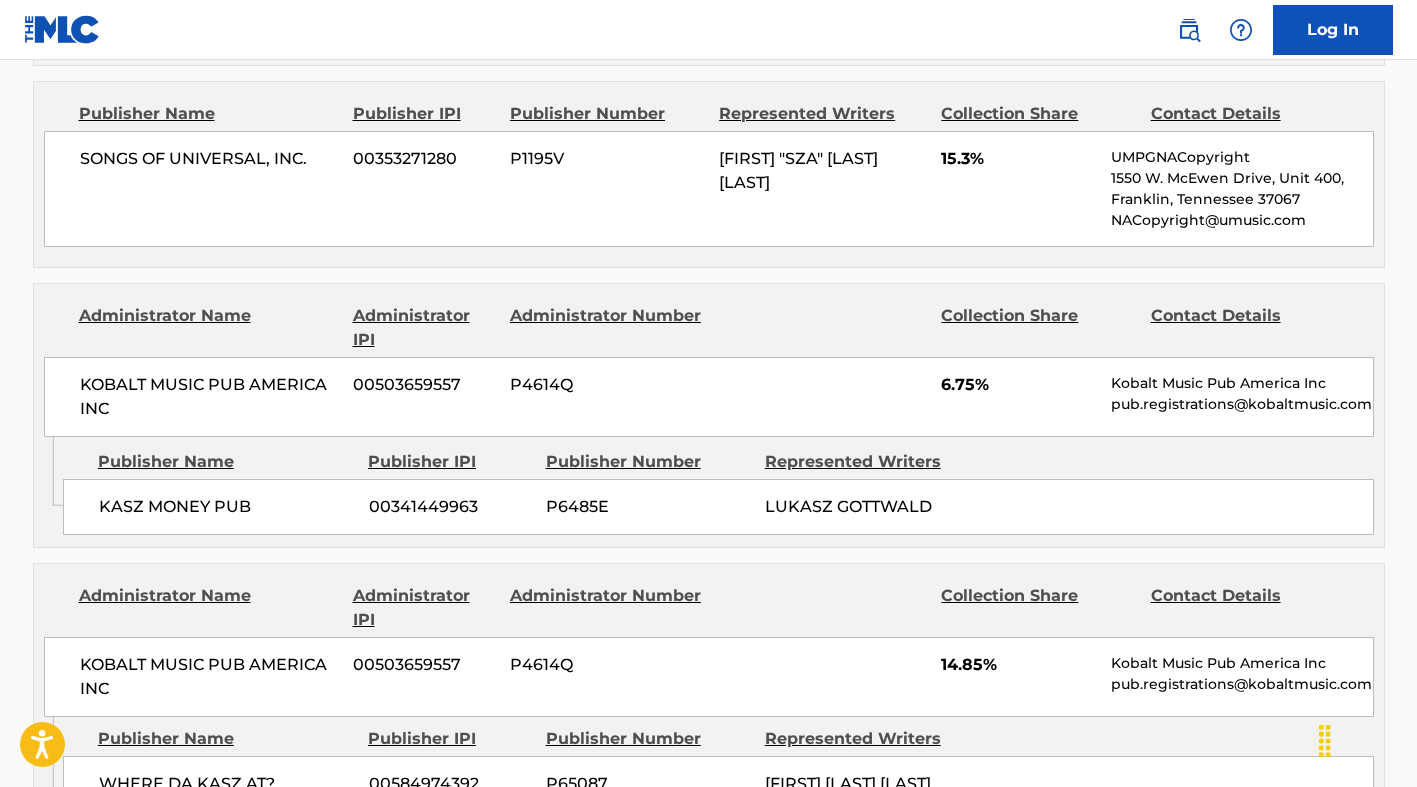 scroll, scrollTop: 2400, scrollLeft: 0, axis: vertical 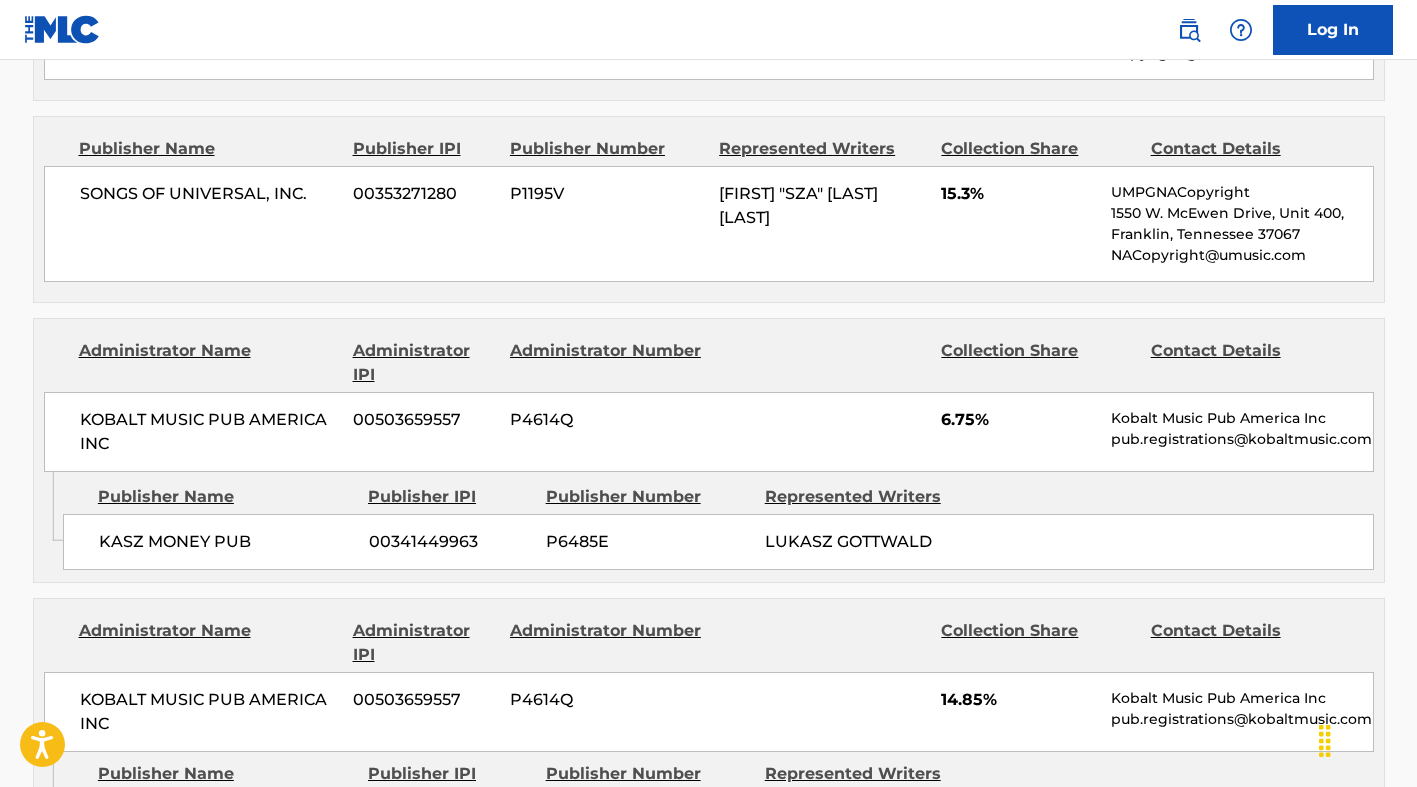 click on "Publisher Name Publisher IPI Publisher Number Represented Writers" at bounding box center (718, 497) 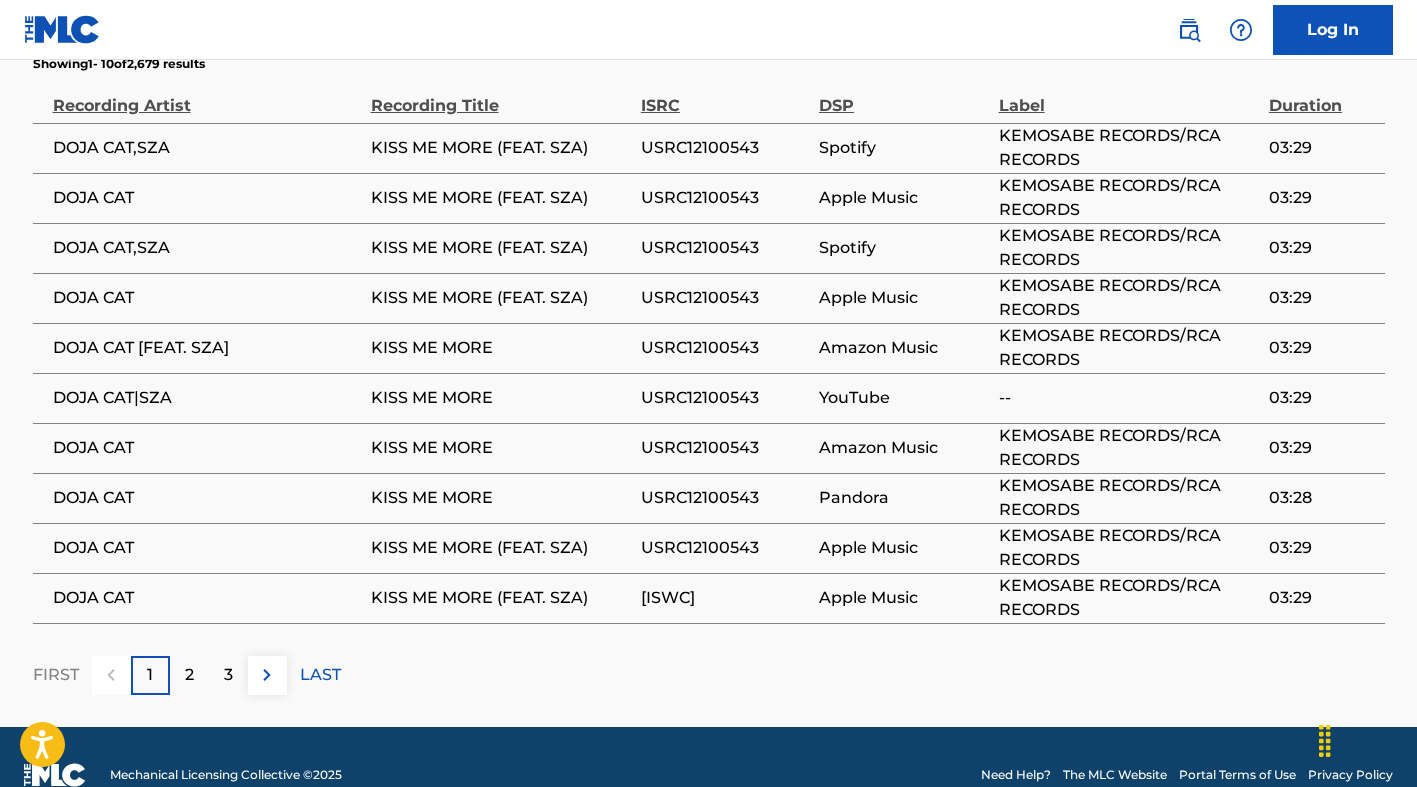 scroll, scrollTop: 4205, scrollLeft: 0, axis: vertical 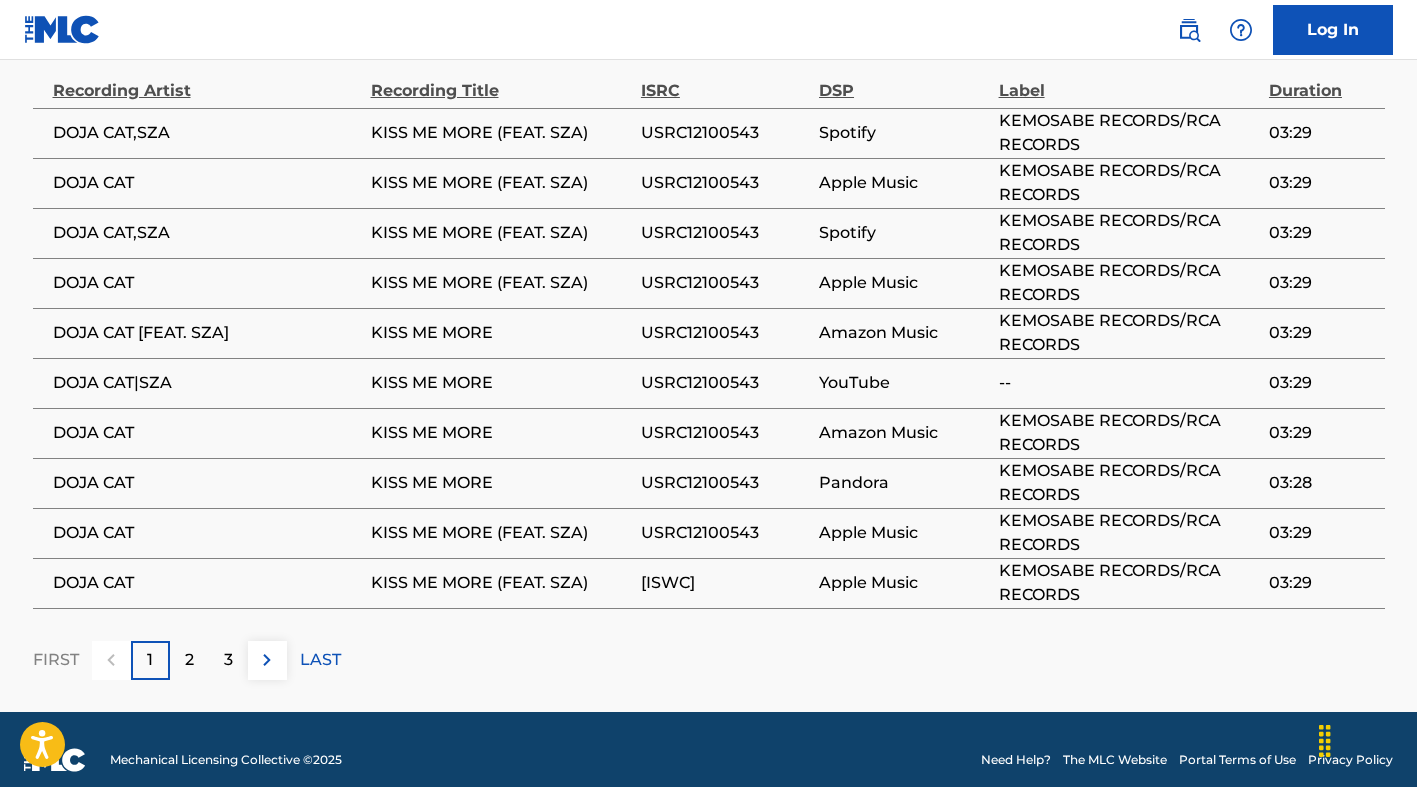 click on "Matched Recordings (2679) Showing 1 - 10 of 2,679 results Recording Artist Recording Title ISRC DSP Label Duration DOJA CAT,SZA KISS ME MORE (FEAT. SZA) USRC12100543 Spotify KEMOSABE RECORDS/RCA RECORDS 03:29 DOJA CAT KISS ME MORE (FEAT. SZA) USRC12100543 Apple Music KEMOSABE RECORDS/RCA RECORDS 03:29 DOJA CAT,SZA KISS ME MORE (FEAT. SZA) USRC12100543 Spotify KEMOSABE RECORDS/RCA RECORDS 03:29 DOJA CAT KISS ME MORE (FEAT. SZA) USRC12100543 Apple Music KEMOSABE RECORDS/RCA RECORDS 03:29 DOJA CAT [FEAT. SZA] KISS ME MORE USRC12100543 Amazon Music KEMOSABE RECORDS/RCA RECORDS 03:29 DOJA CAT|SZA KISS ME MORE USRC12100543 YouTube -- 03:29 DOJA CAT KISS ME MORE USRC12100543 Amazon Music KEMOSABE RECORDS/RCA RECORDS 03:29 DOJA CAT KISS ME MORE USRC12100543 Pandora KEMOSABE RECORDS/RCA RECORDS 03:28 DOJA CAT KISS ME MORE (FEAT. SZA) USRC12100543 Apple Music KEMOSABE RECORDS/RCA RECORDS 03:29 DOJA CAT KISS ME MORE (FEAT. SZA) USRC12100760 Apple Music KEMOSABE RECORDS/RCA RECORDS 03:29 [FIRST] 1 2 3 [LAST]" at bounding box center [709, 323] 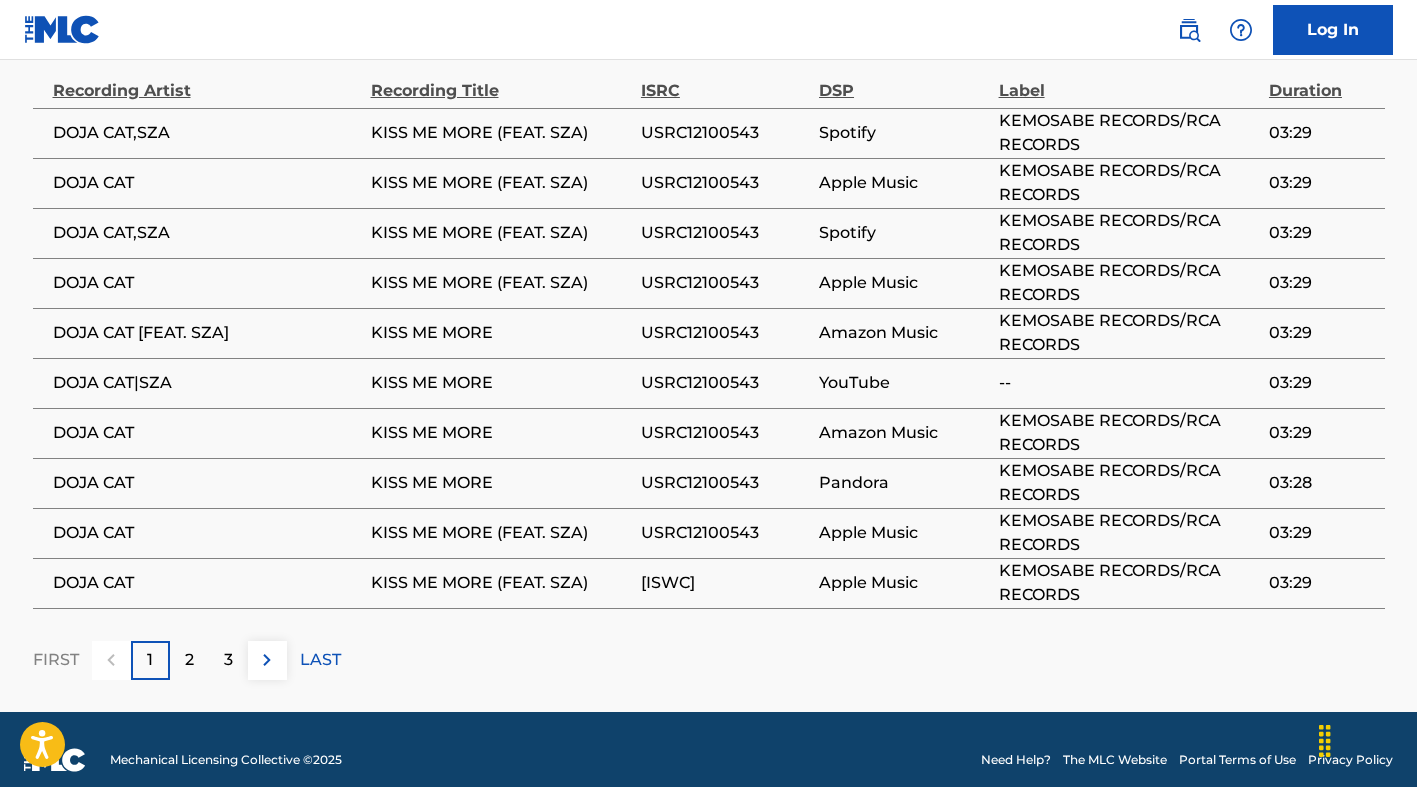 click on "FIRST 1 2 3 LAST" at bounding box center [709, 660] 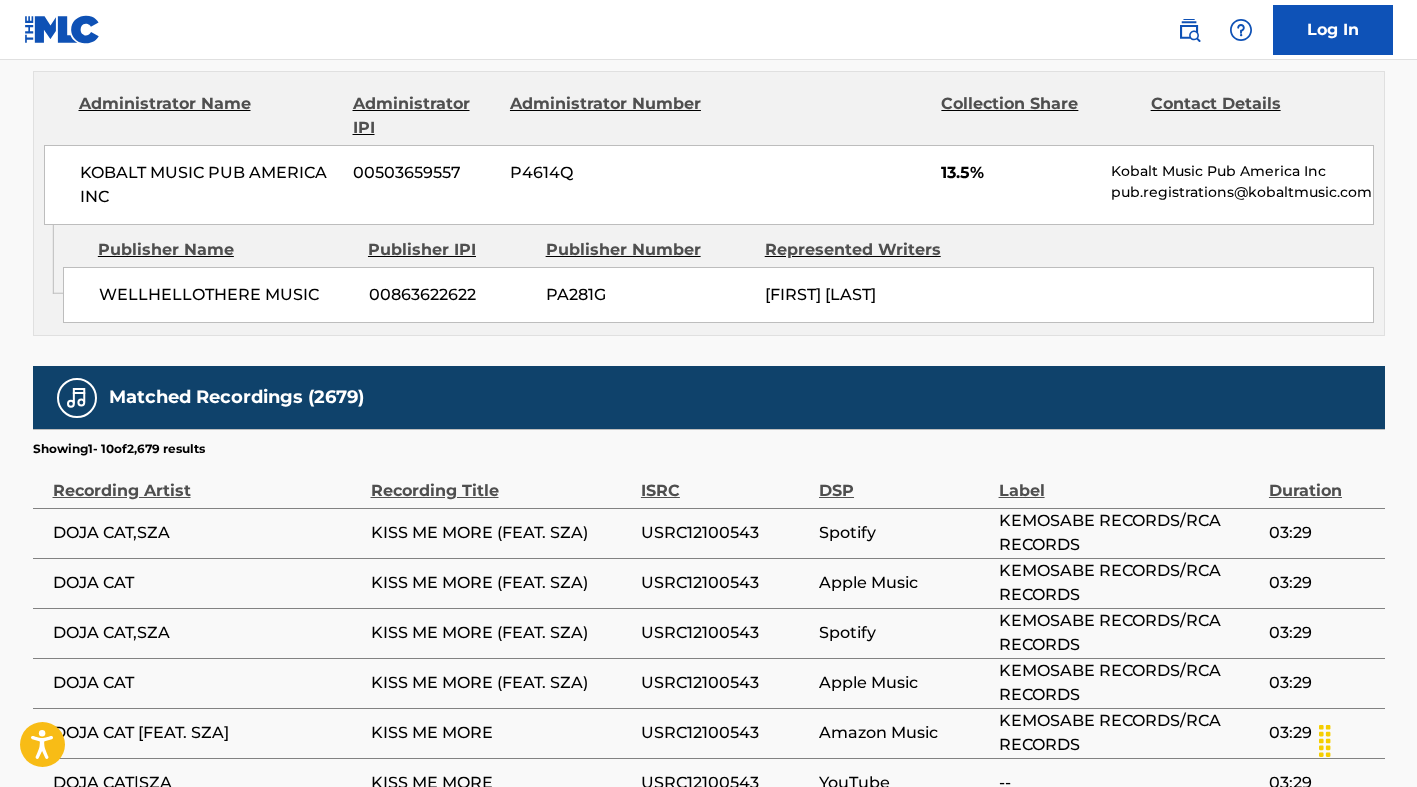 scroll, scrollTop: 4205, scrollLeft: 0, axis: vertical 